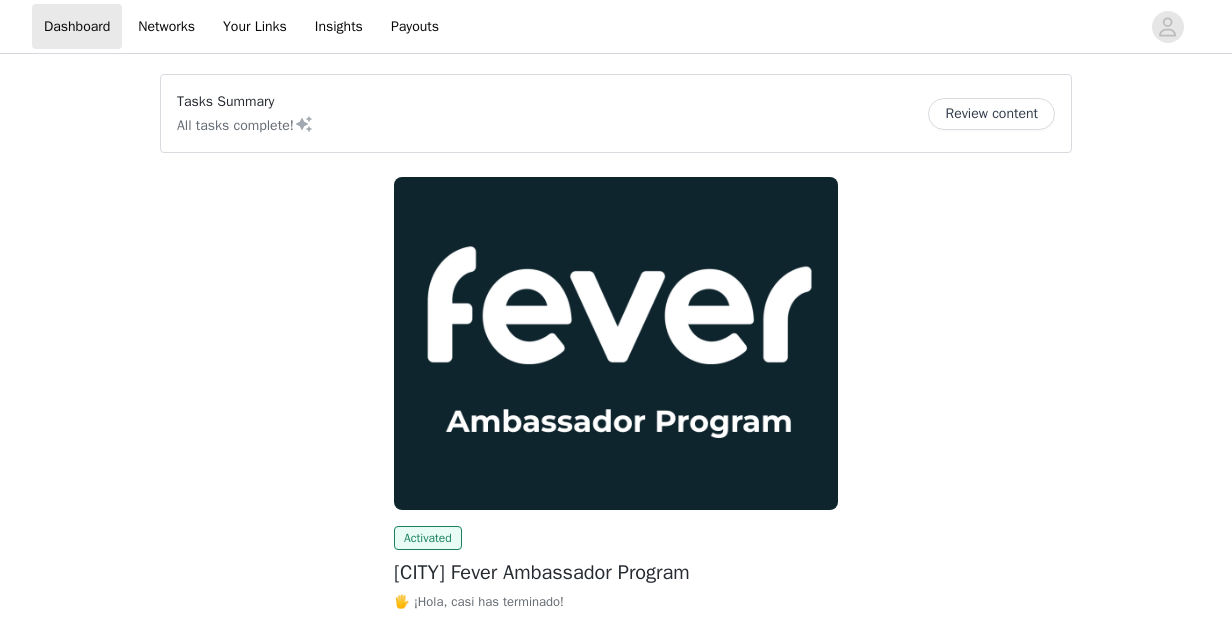 scroll, scrollTop: 0, scrollLeft: 0, axis: both 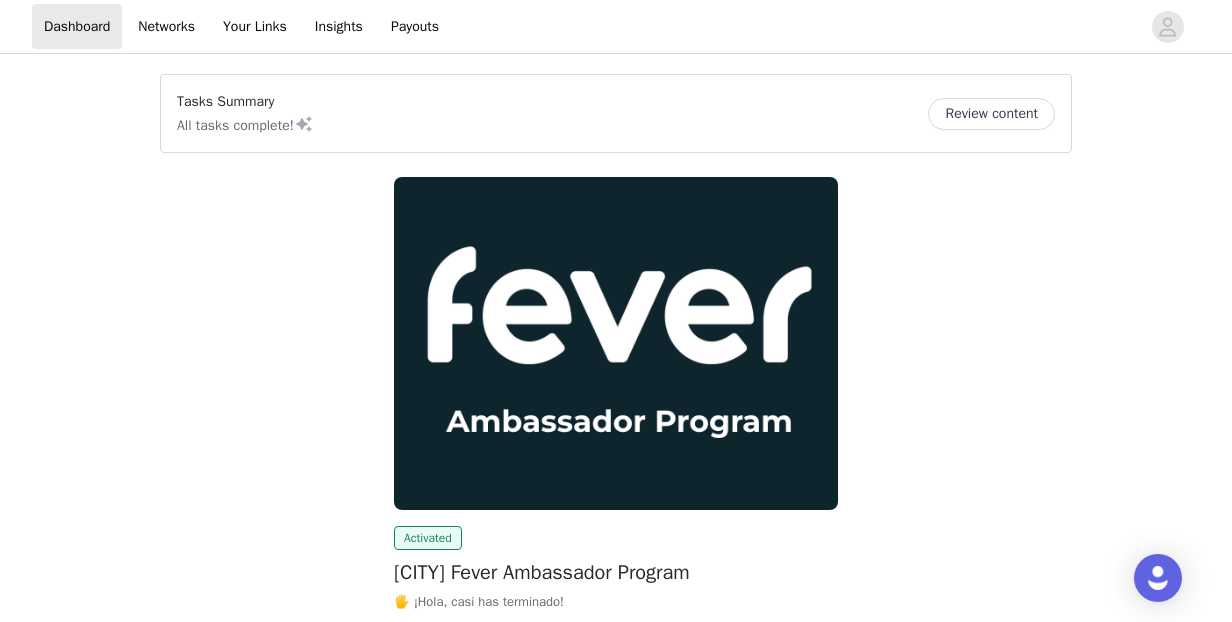 click at bounding box center [616, 343] 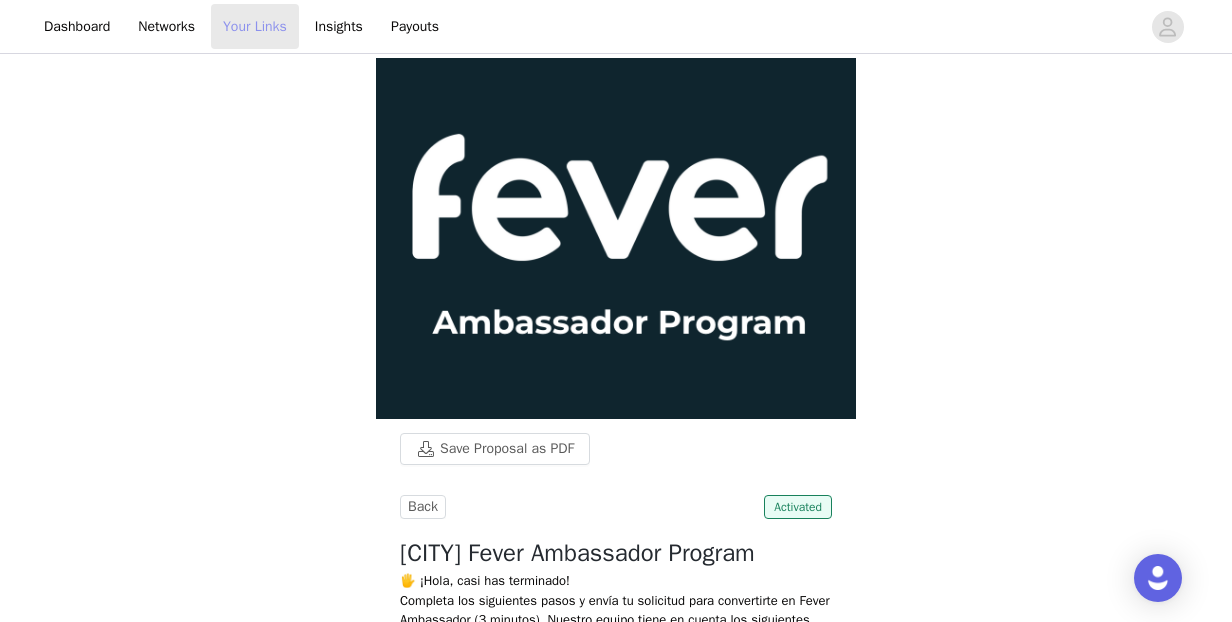 click on "Your Links" at bounding box center [255, 26] 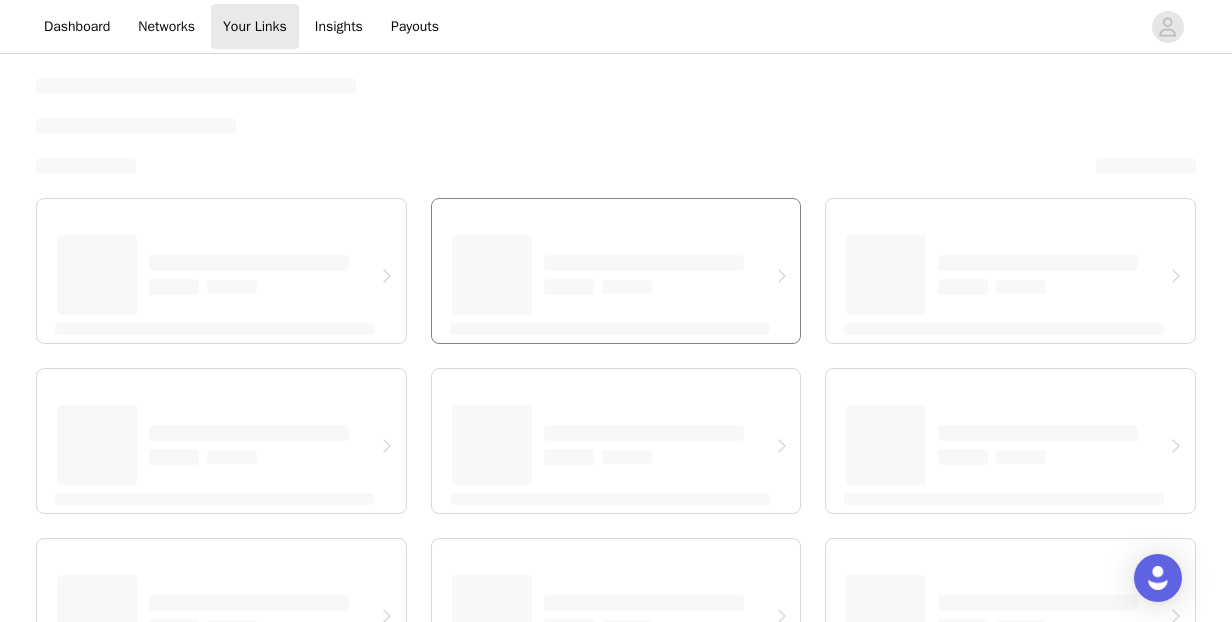 select on "12" 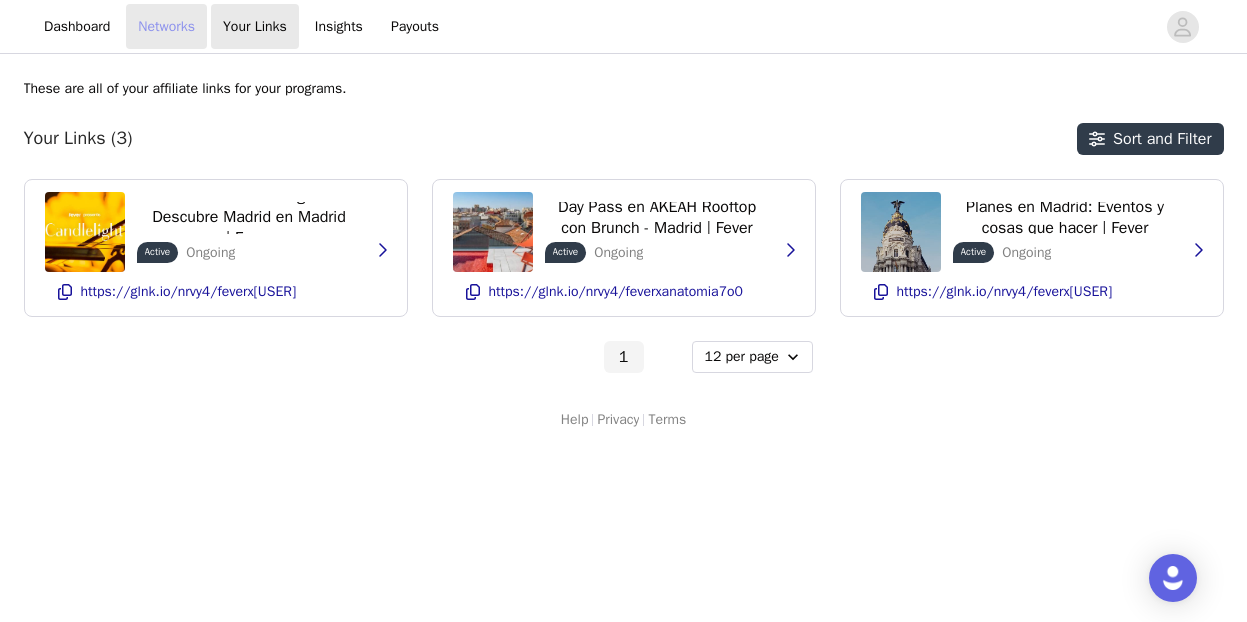 click on "Networks" at bounding box center [166, 26] 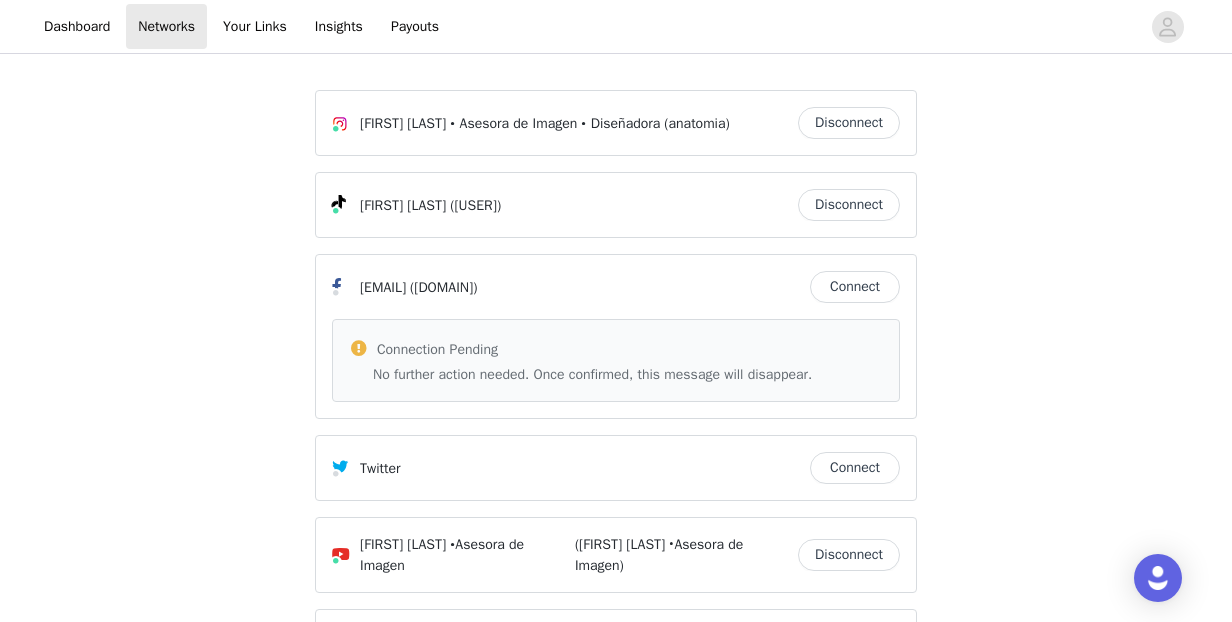 scroll, scrollTop: 4, scrollLeft: 0, axis: vertical 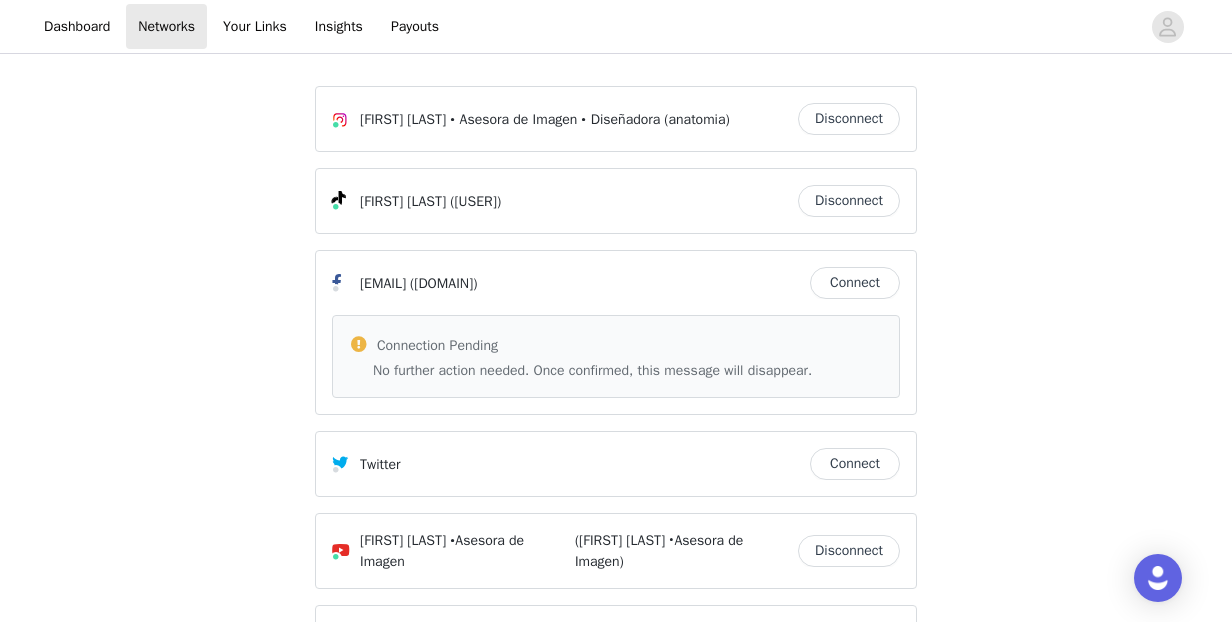 click on "Connect" at bounding box center (855, 283) 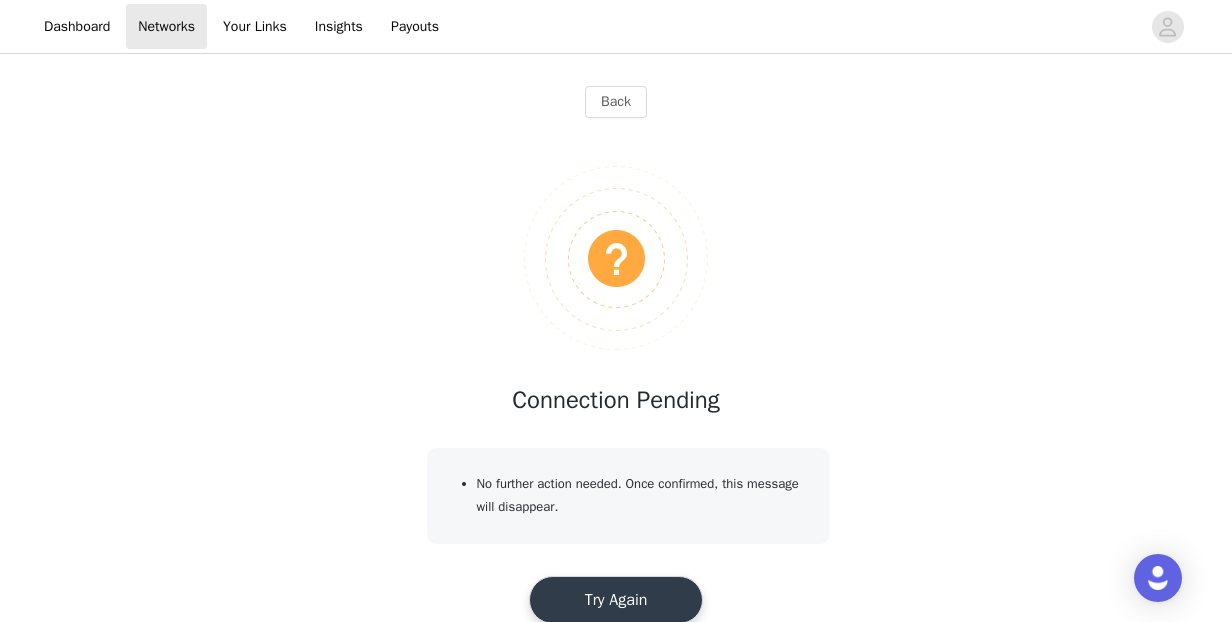 scroll, scrollTop: 0, scrollLeft: 0, axis: both 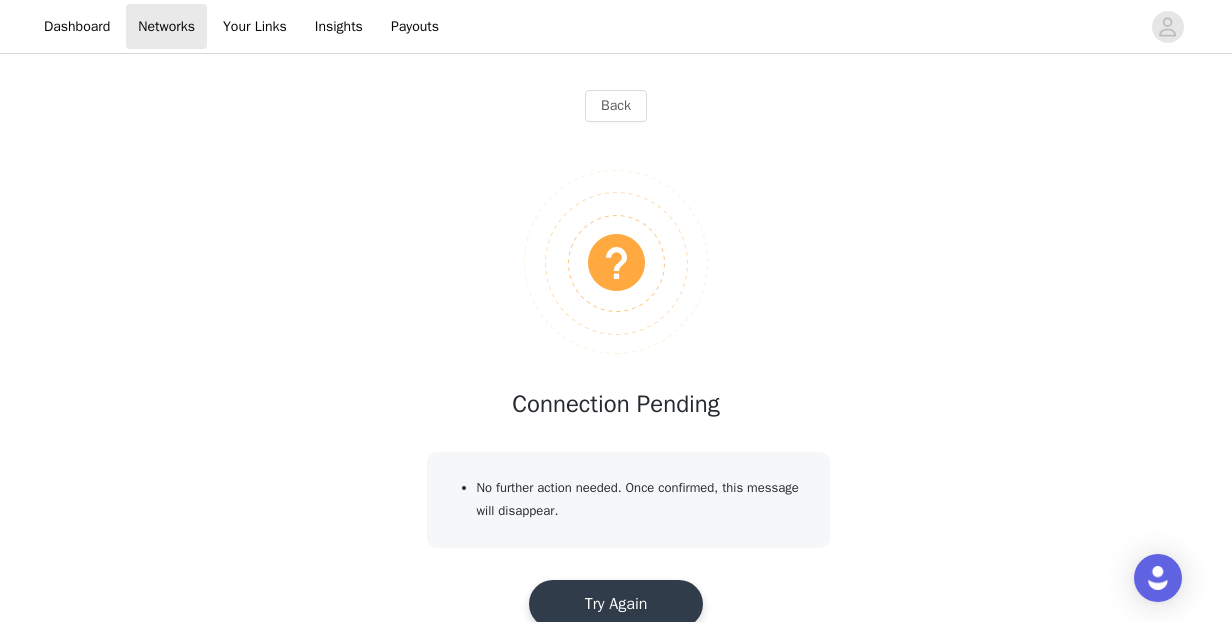 click on "Try Again" at bounding box center (616, 604) 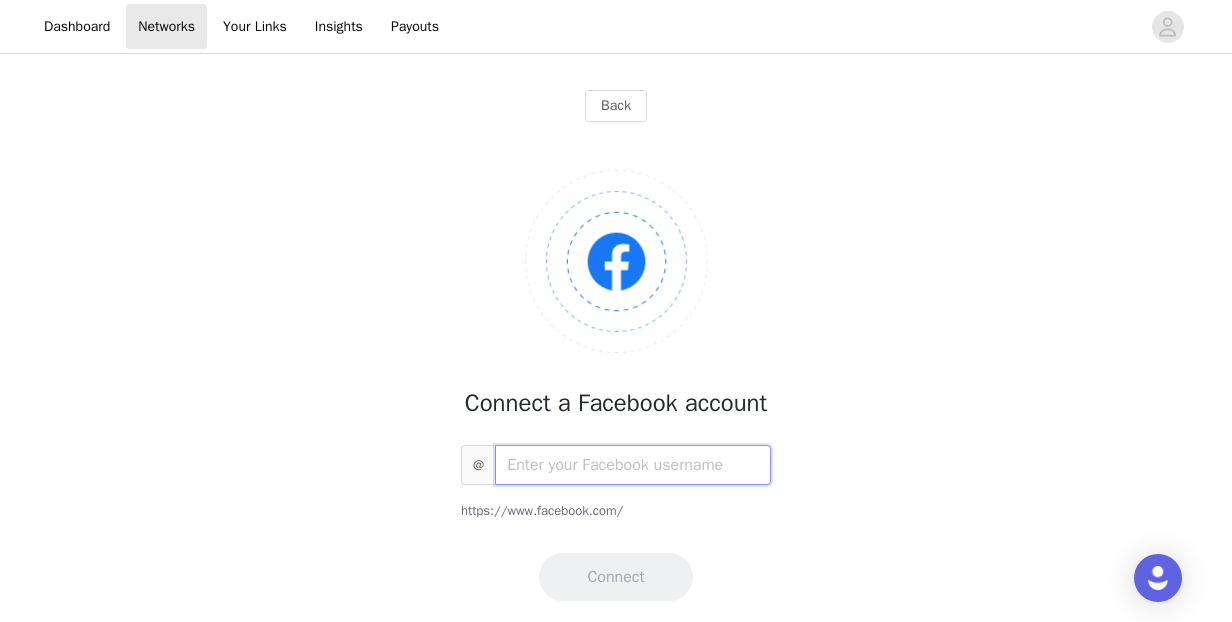 type on """ 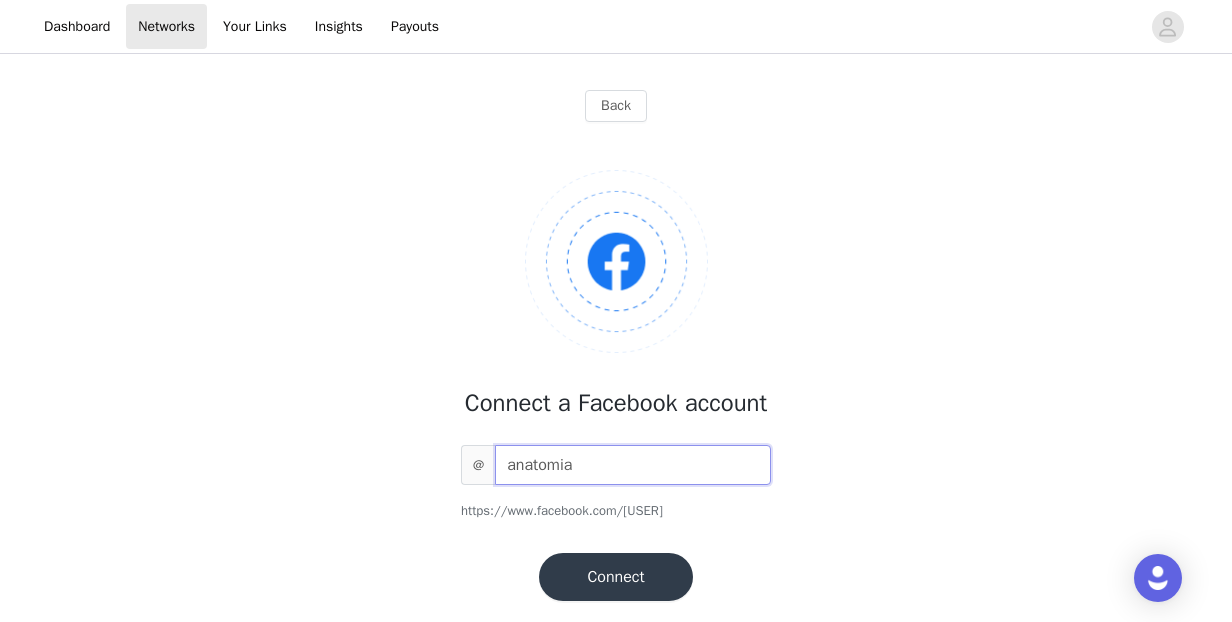 type on "anatomia" 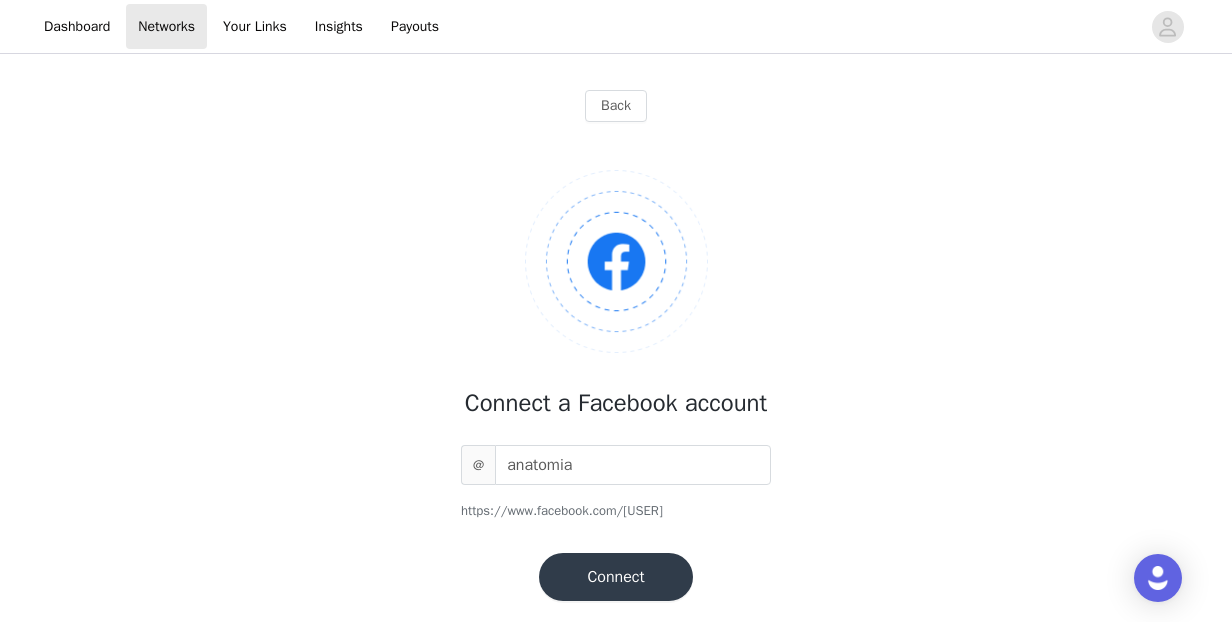 click on "Connect" at bounding box center [615, 577] 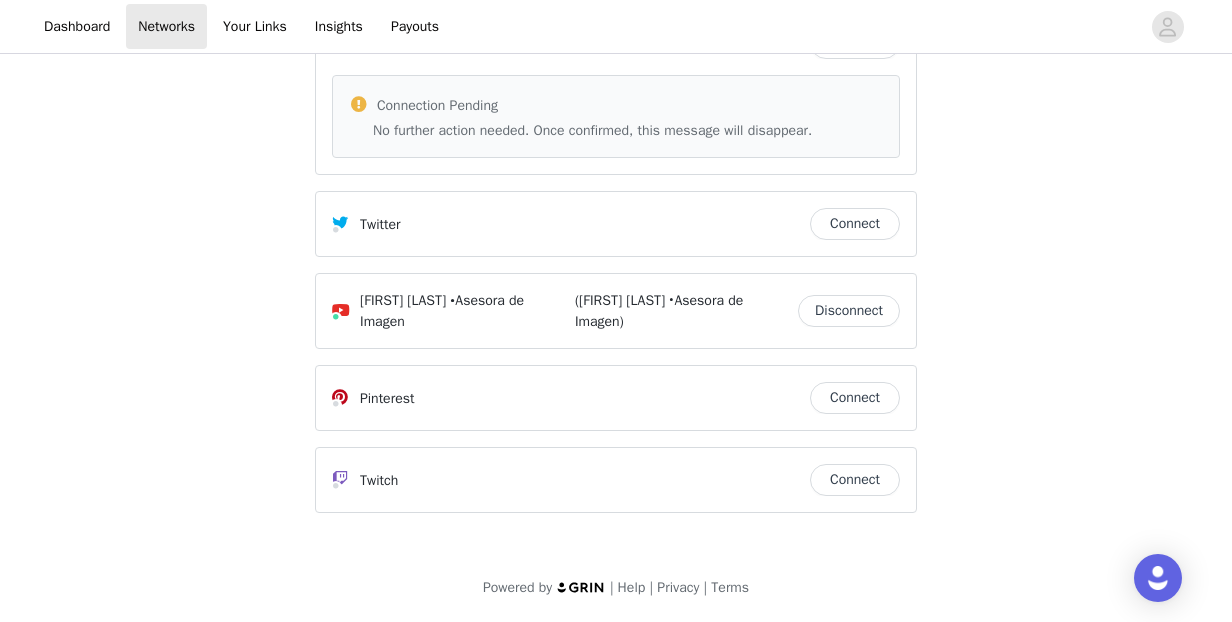 scroll, scrollTop: 0, scrollLeft: 0, axis: both 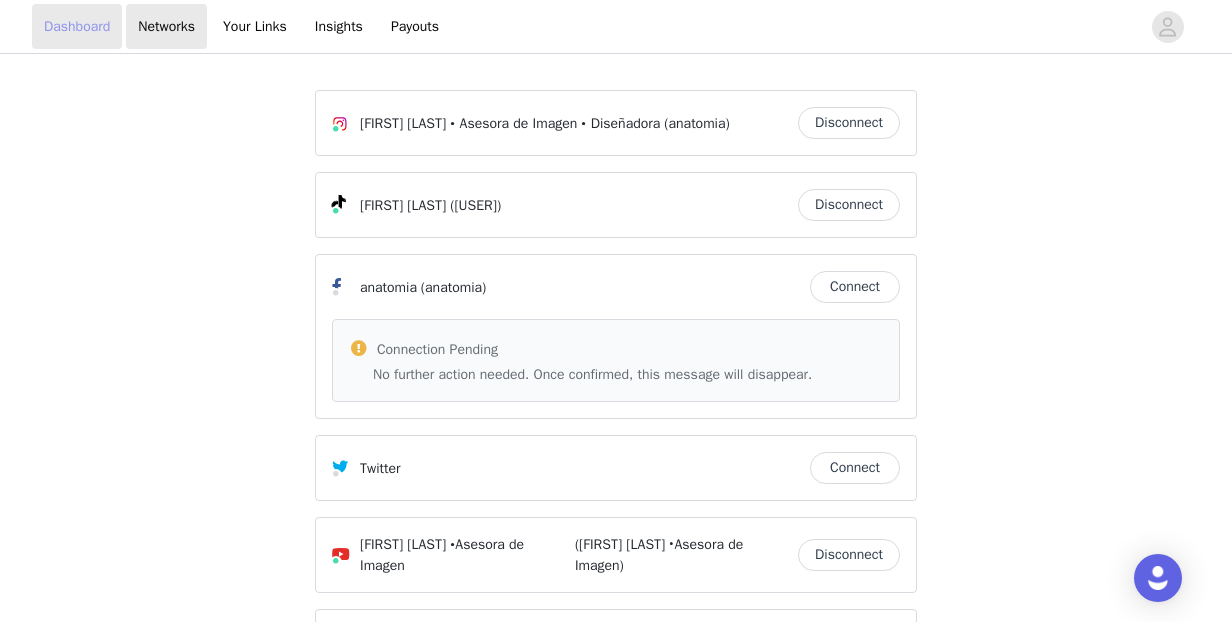 click on "Dashboard" at bounding box center [77, 26] 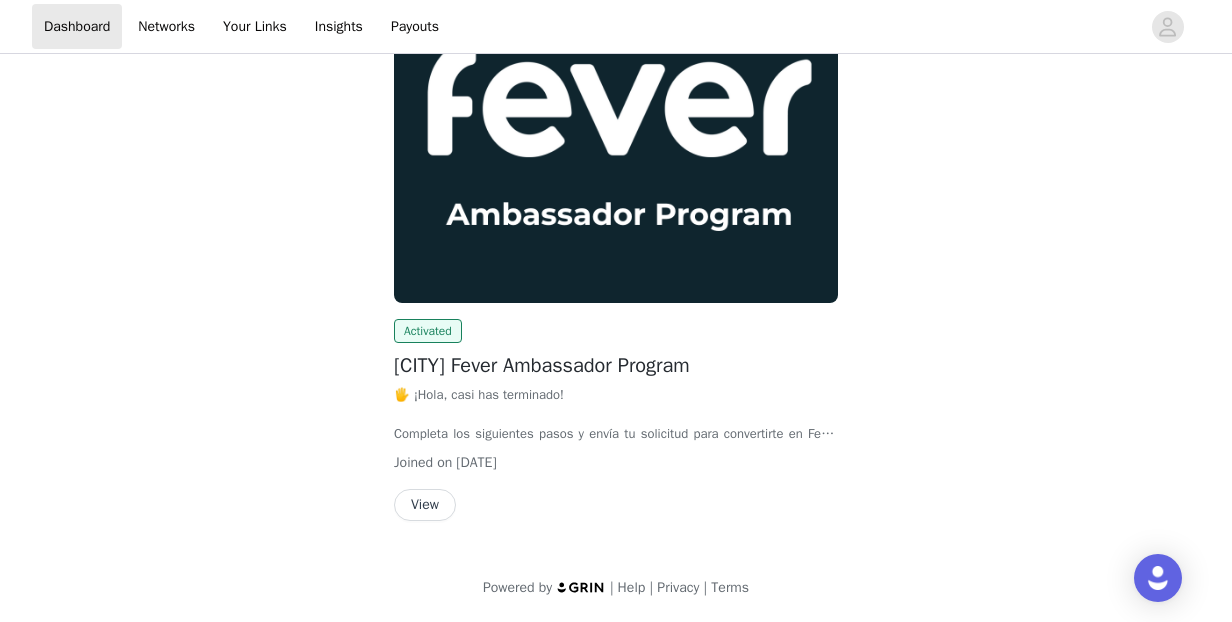 scroll, scrollTop: 0, scrollLeft: 0, axis: both 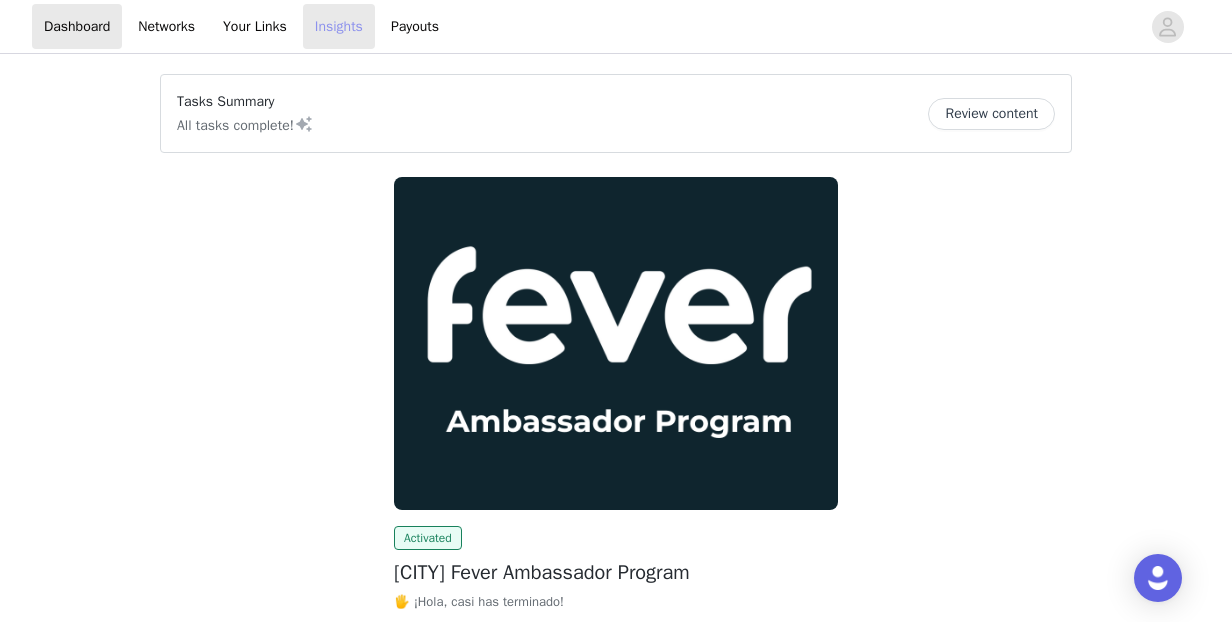 click on "Insights" at bounding box center [339, 26] 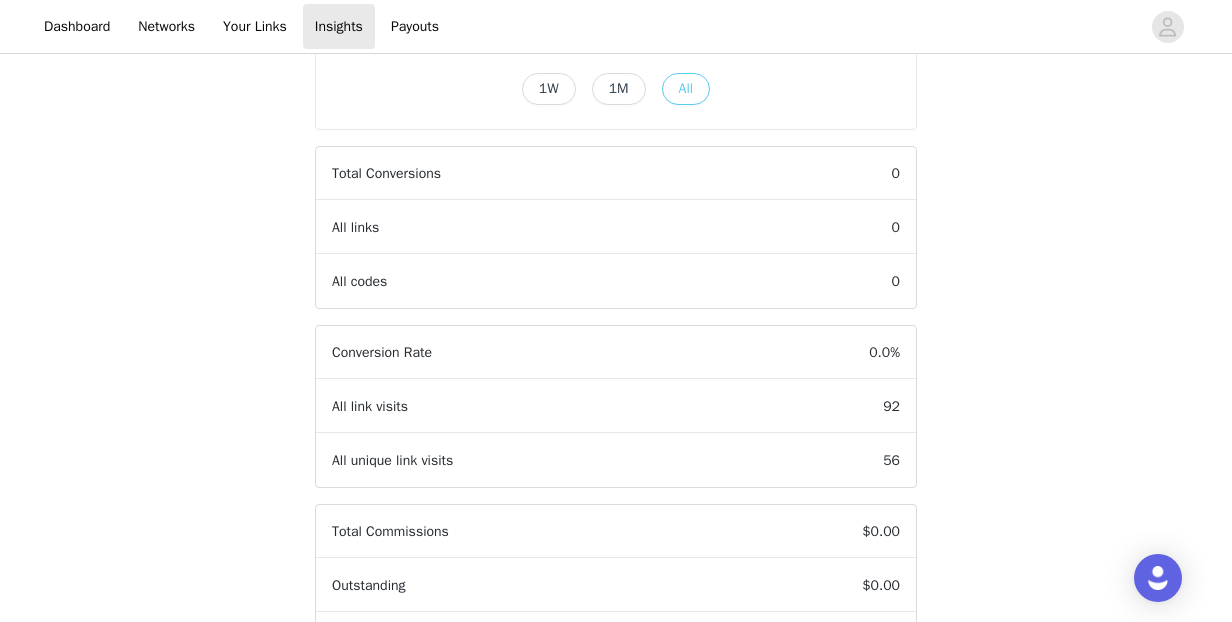 scroll, scrollTop: 0, scrollLeft: 0, axis: both 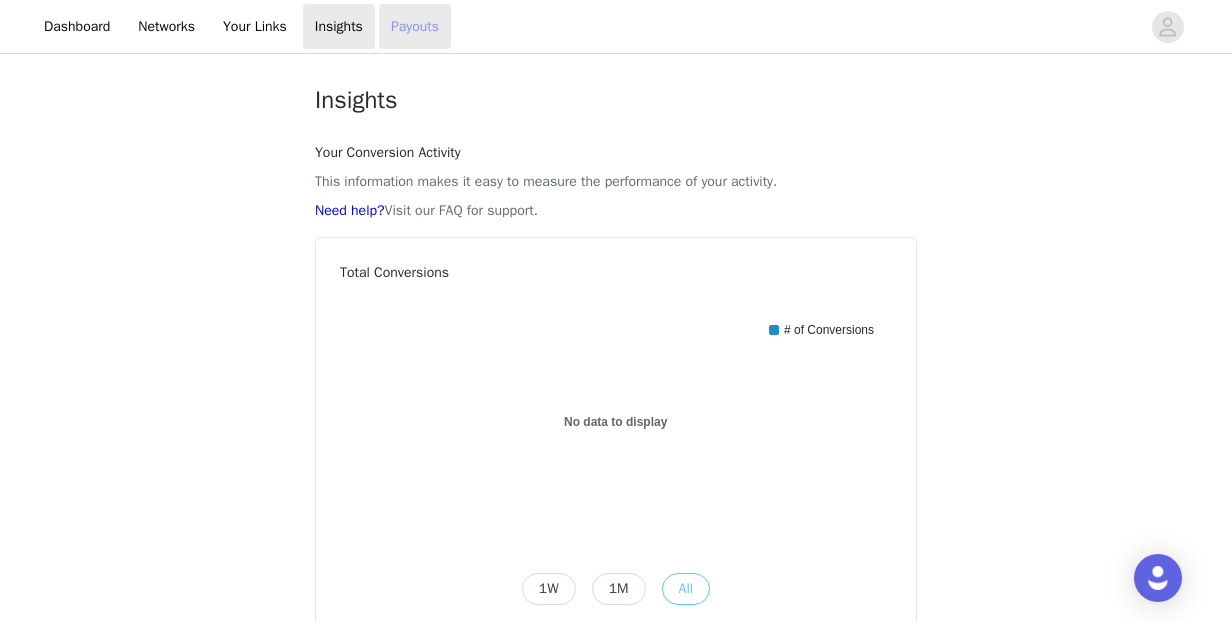 click on "Payouts" at bounding box center (415, 26) 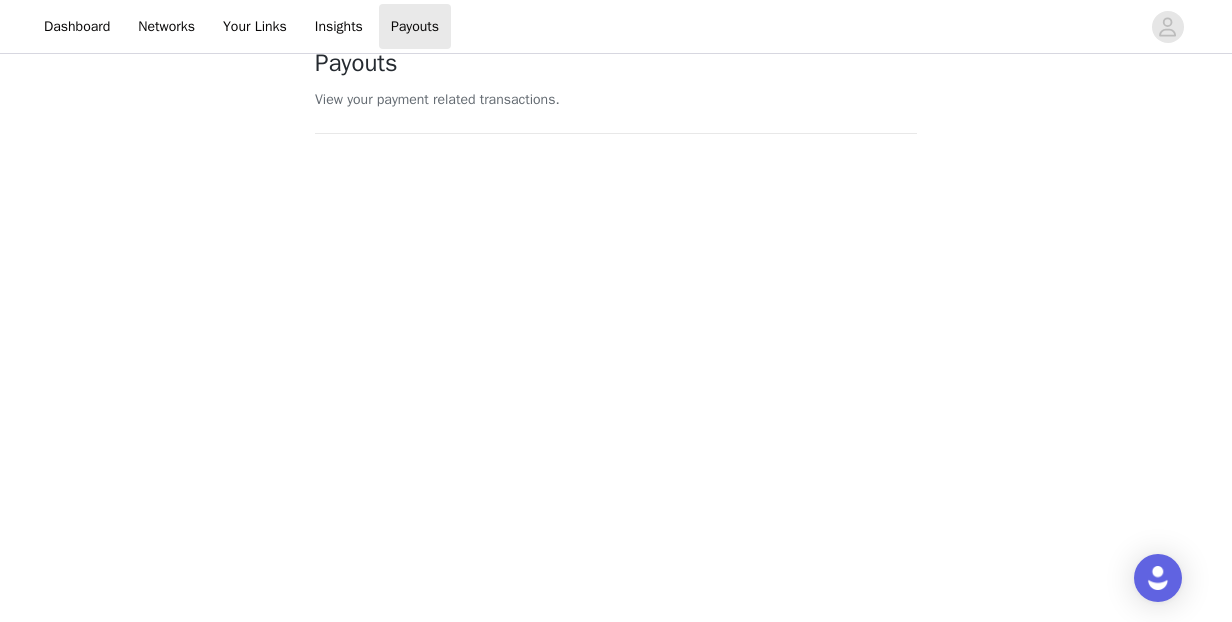 scroll, scrollTop: 0, scrollLeft: 0, axis: both 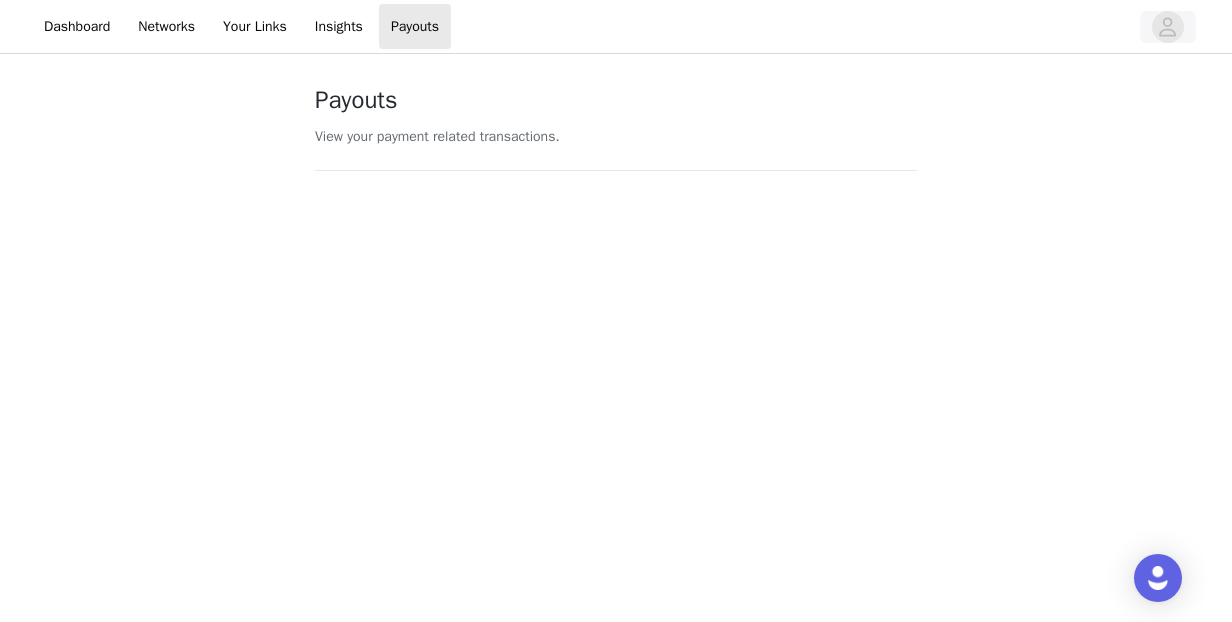 click 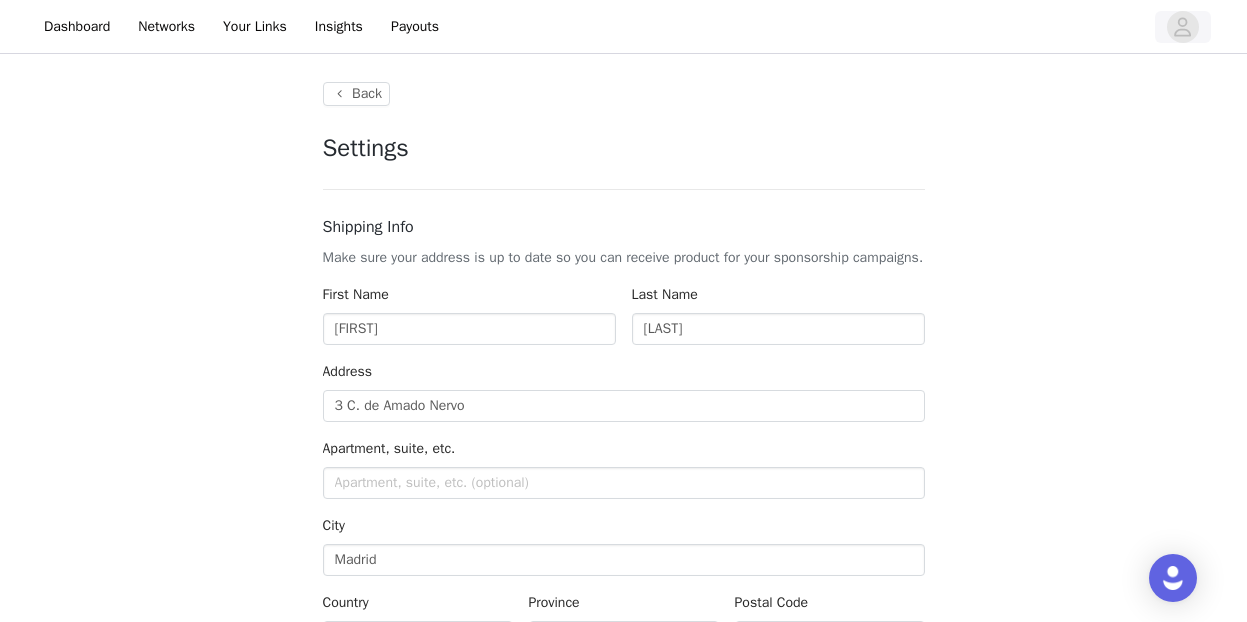 type on "+34 (Spain)" 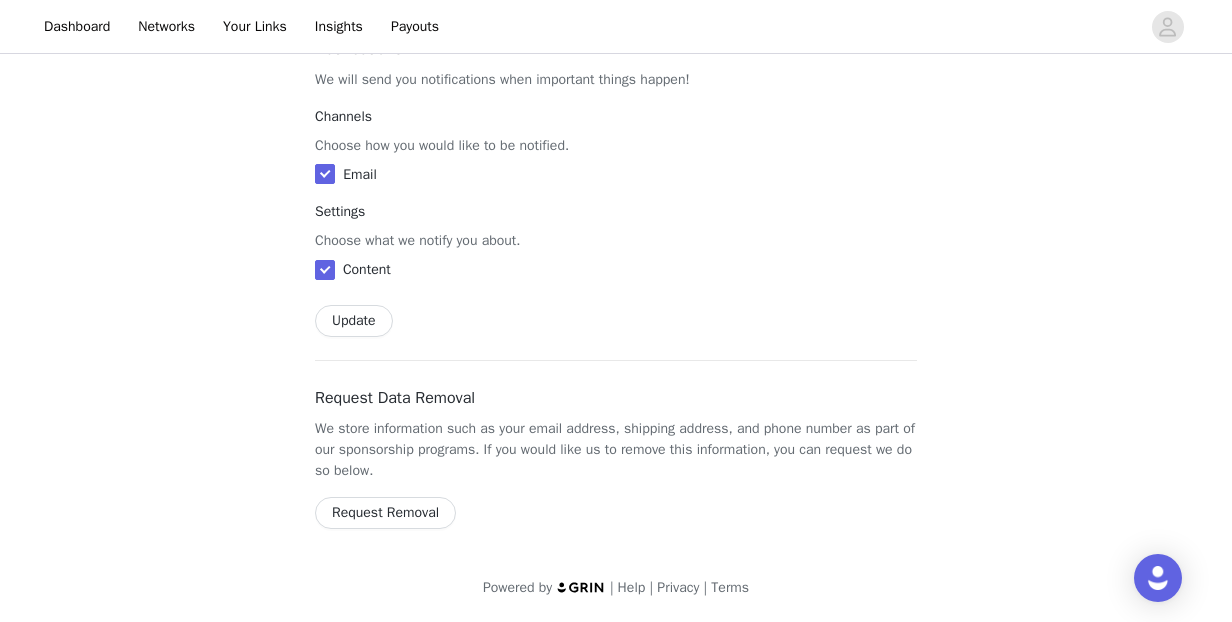 scroll, scrollTop: 0, scrollLeft: 0, axis: both 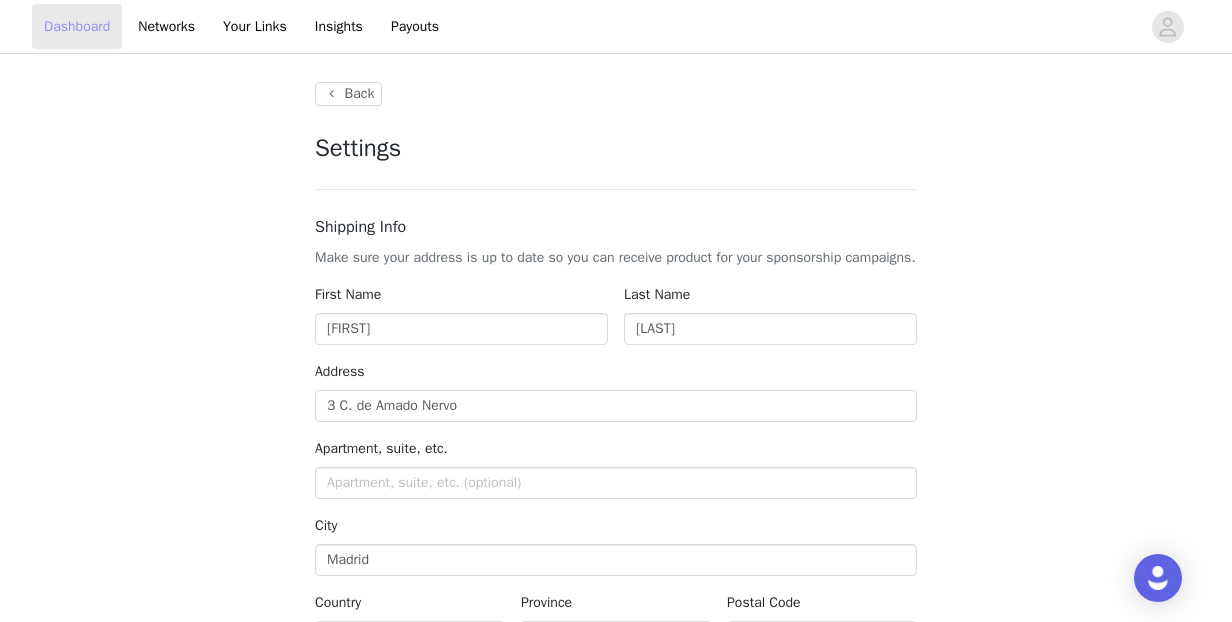 click on "Dashboard" at bounding box center [77, 26] 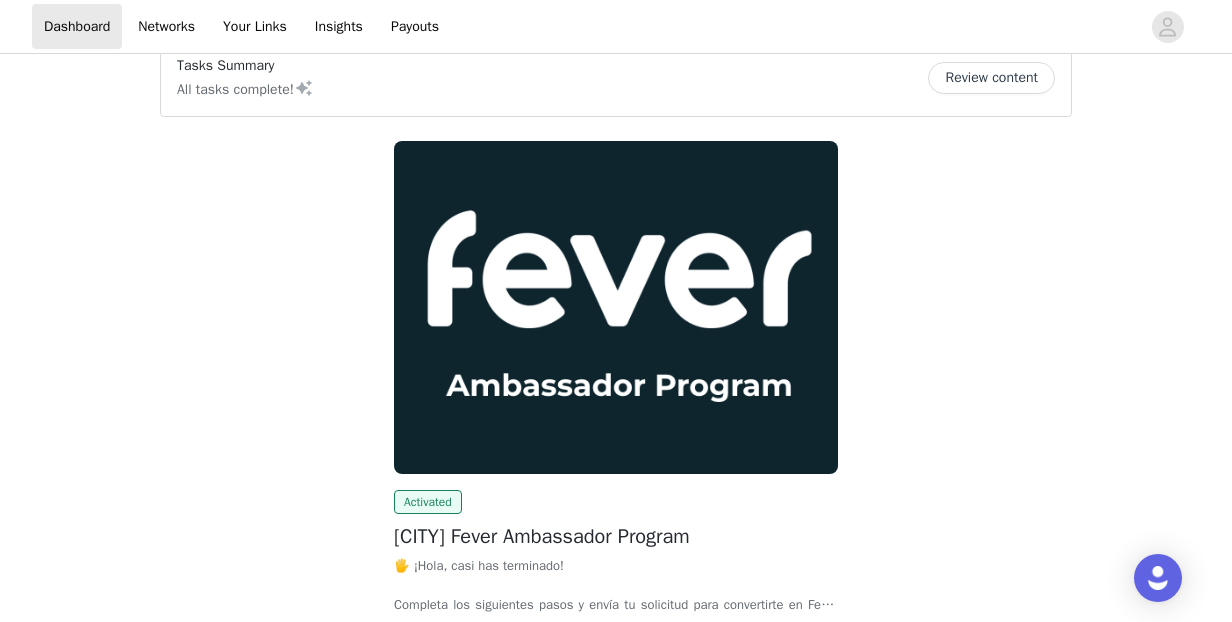 scroll, scrollTop: 208, scrollLeft: 0, axis: vertical 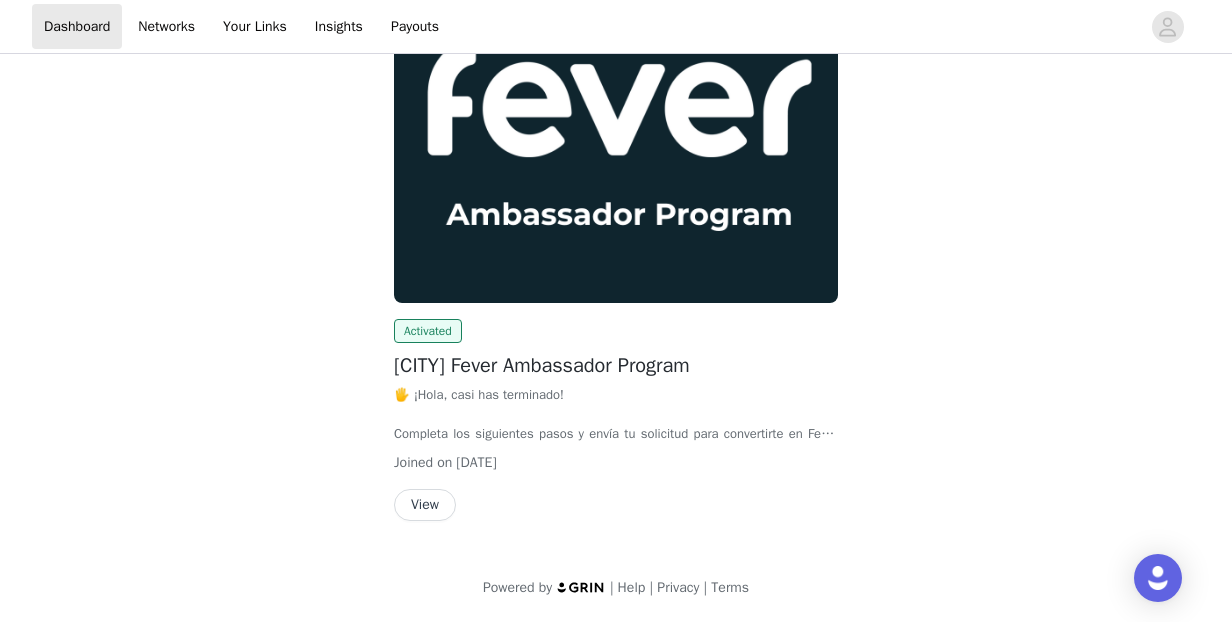 click at bounding box center (616, 136) 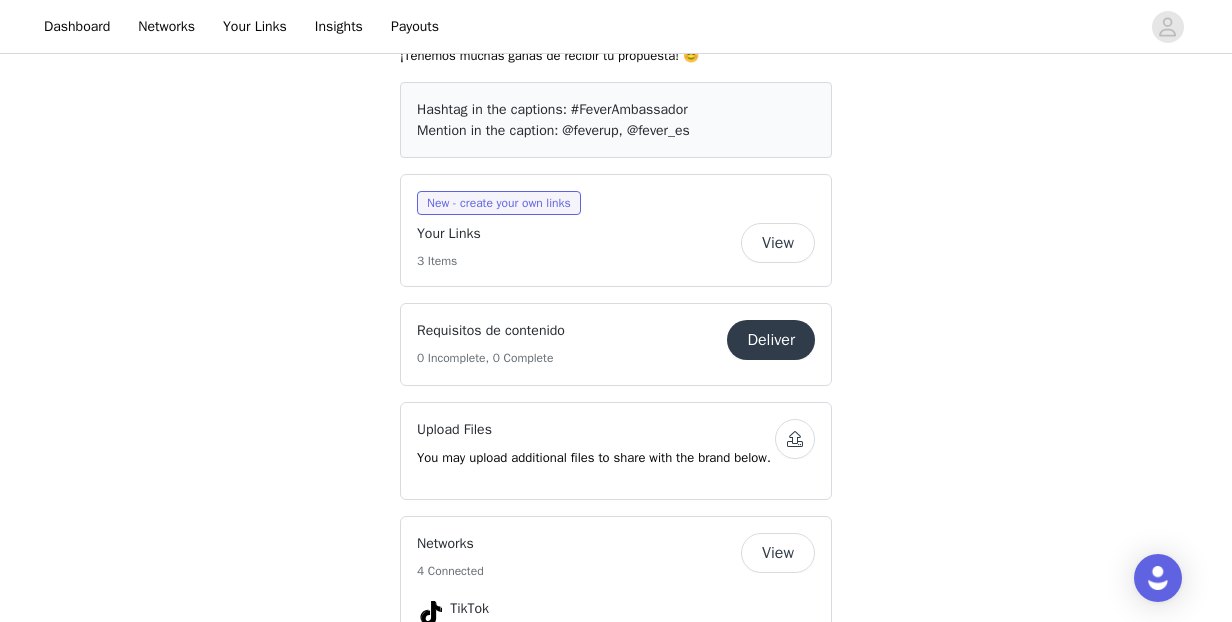 scroll, scrollTop: 931, scrollLeft: 0, axis: vertical 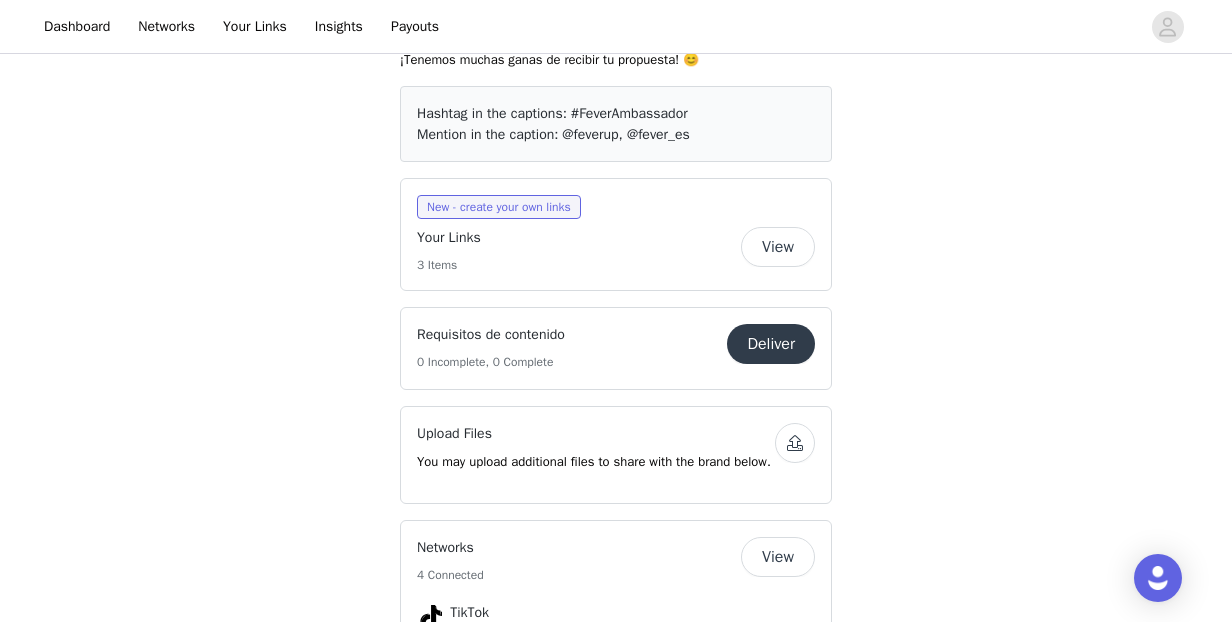 click on "View" at bounding box center (778, 247) 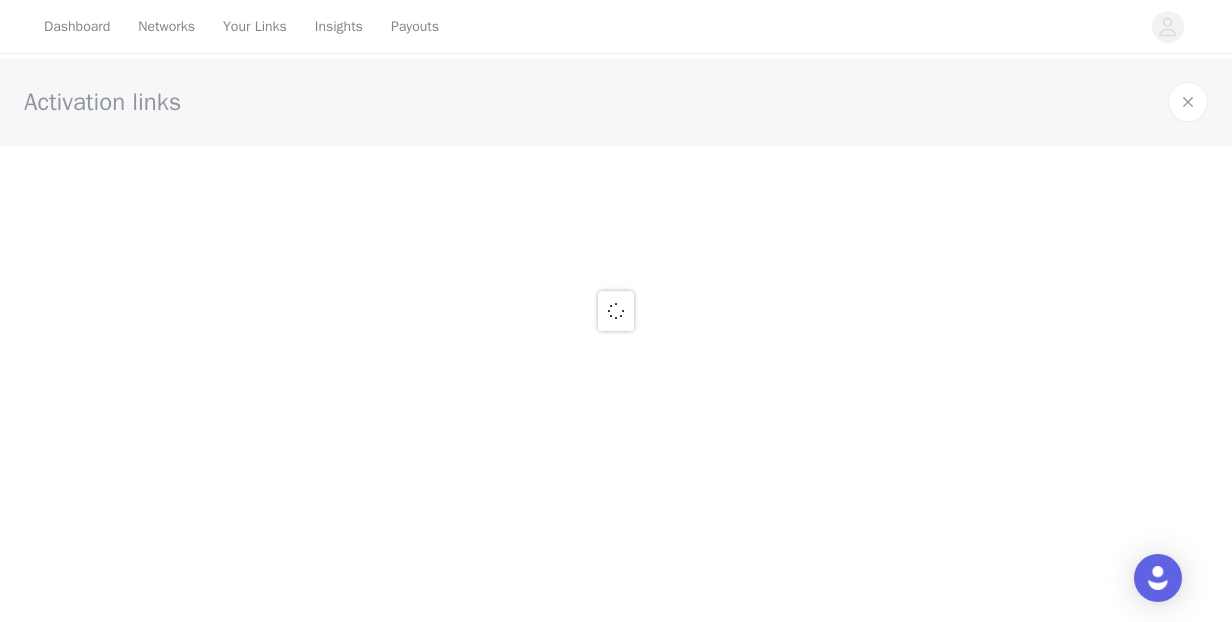 scroll, scrollTop: 0, scrollLeft: 0, axis: both 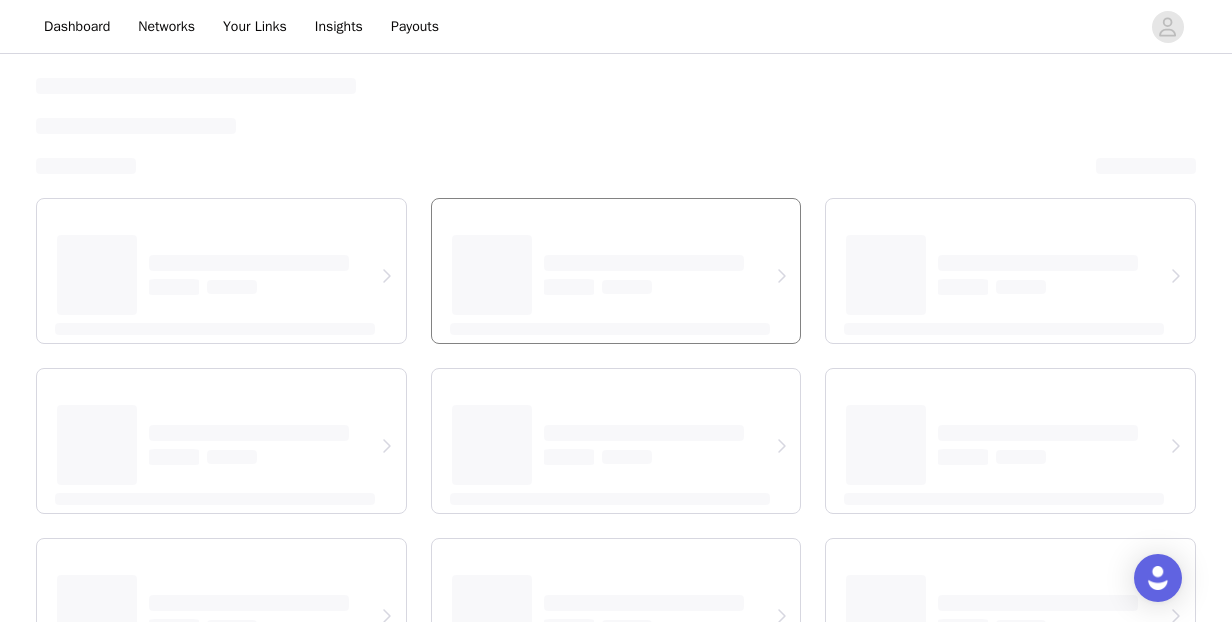 select on "12" 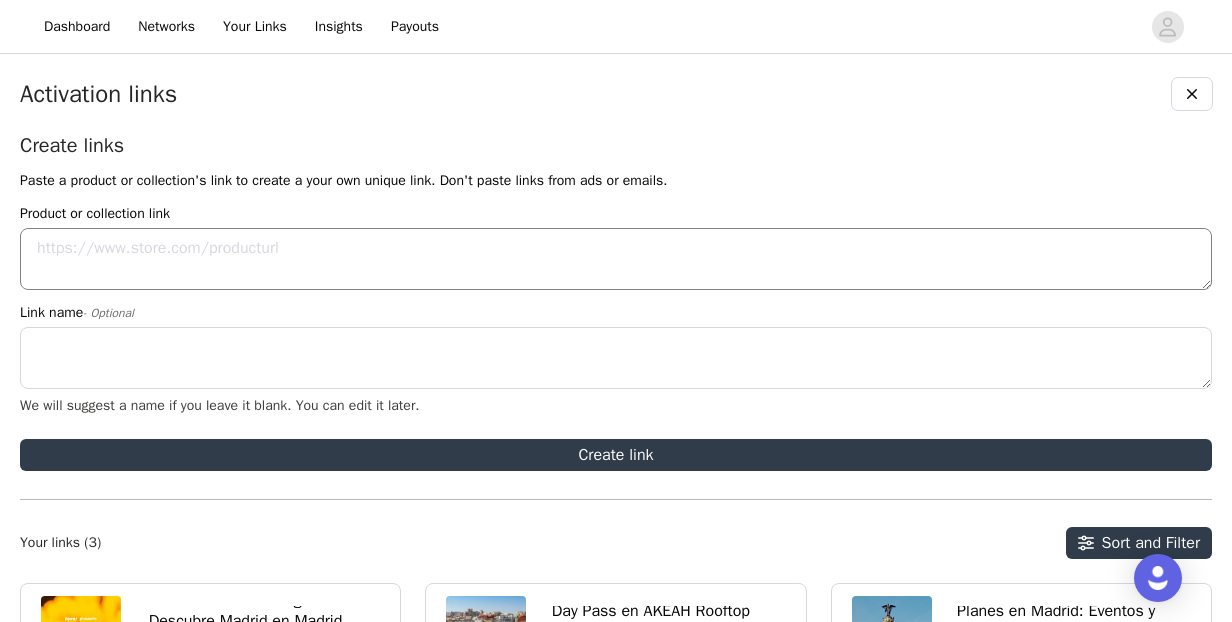 click on "Product or collection link" at bounding box center (616, 259) 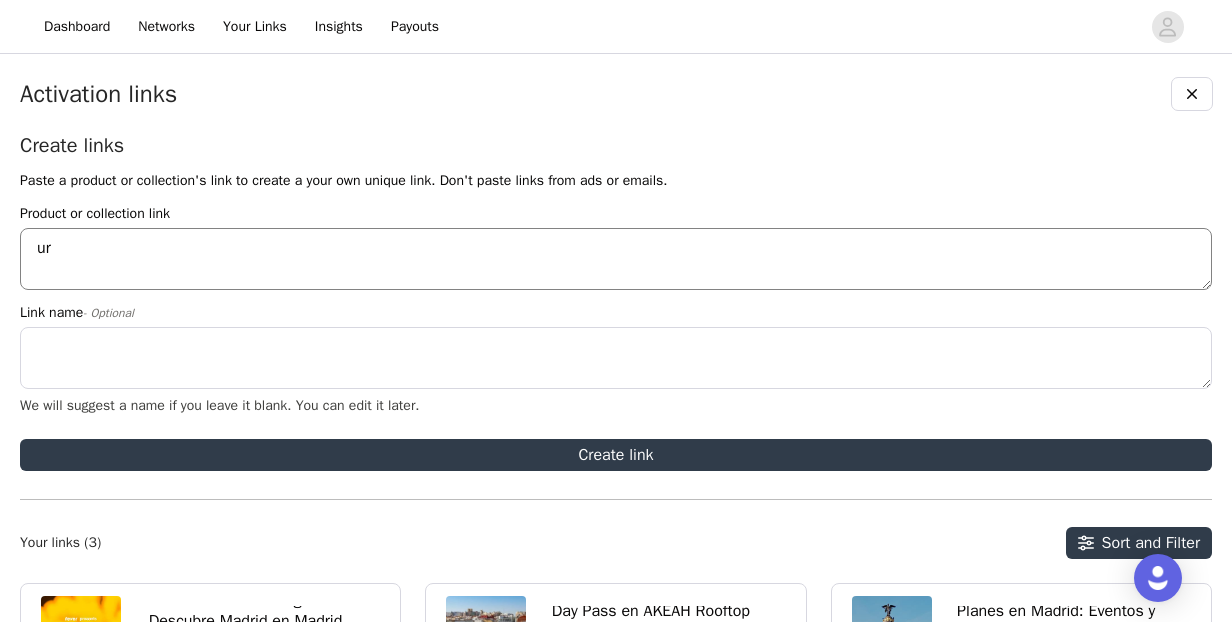 type on "u" 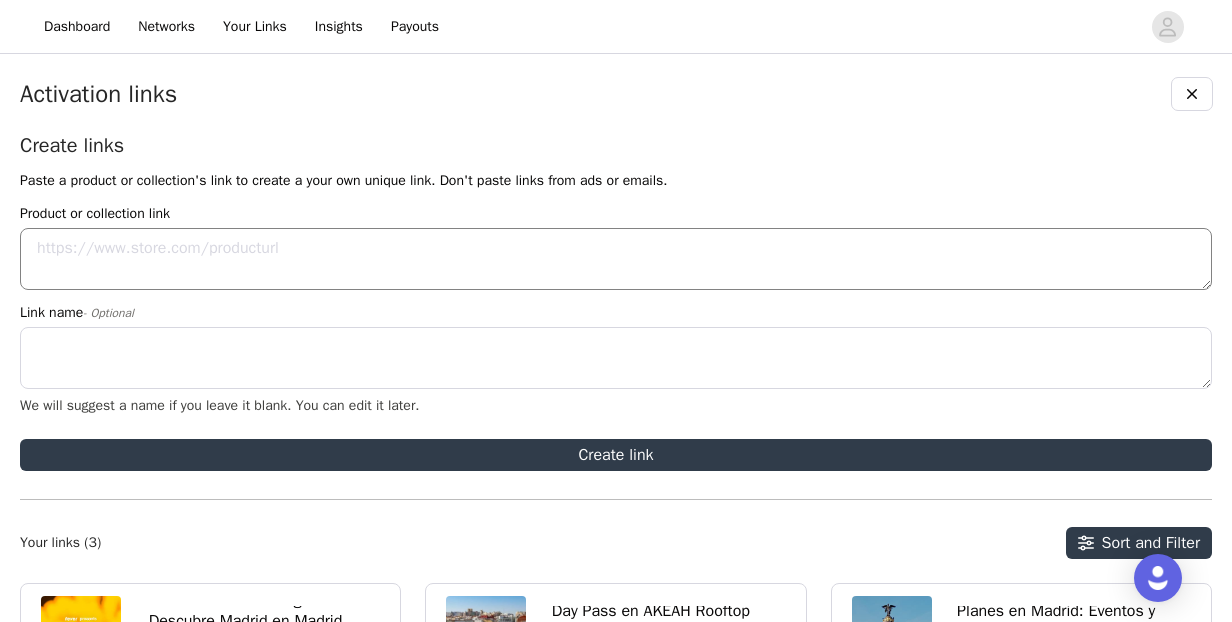 paste on "https://feverup.com/m/136464?ref=6647&gad_source=1&gad_campaignid=22793640641&_gl=1*191smma*_up*MQ..*_gs*MQ..&gclid=CjwKCAjw7rbEBhB5EiwA1V49nfRIkibvjN0XEeK4pJpcx4_L-7eEfBFQaq7HAcMYgkCNYV7NrWLkSBoCCMUQAvD_BwE&gbraid=0AAAAADt7m3OnriYC2w2r161p93LETJGWp" 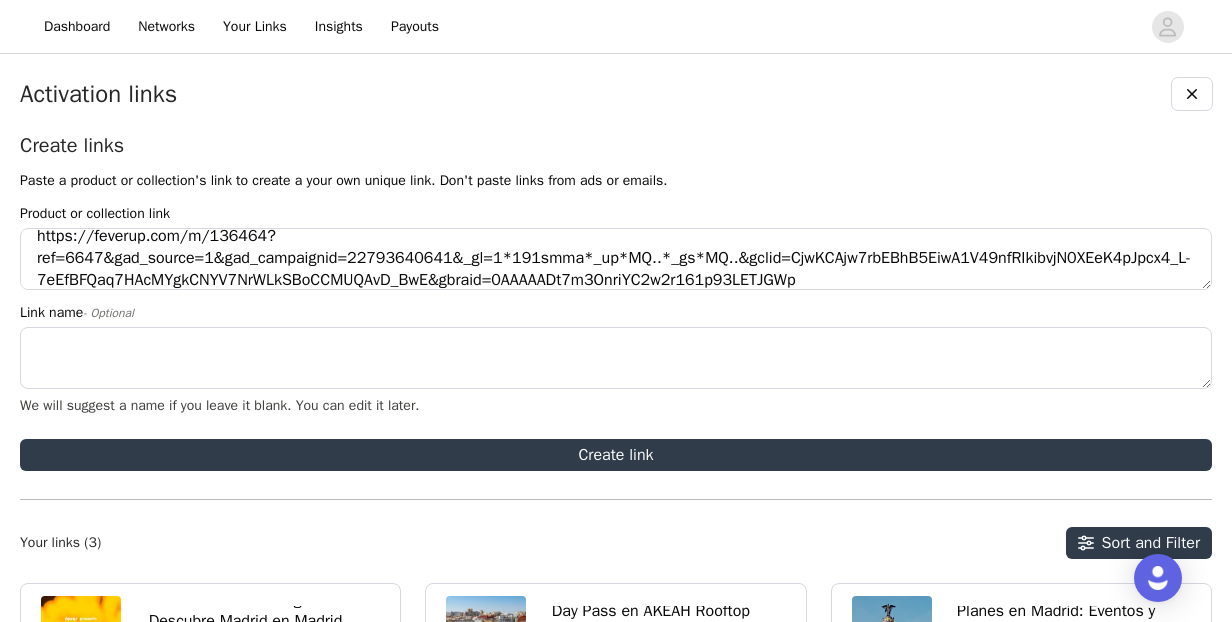 scroll, scrollTop: 34, scrollLeft: 0, axis: vertical 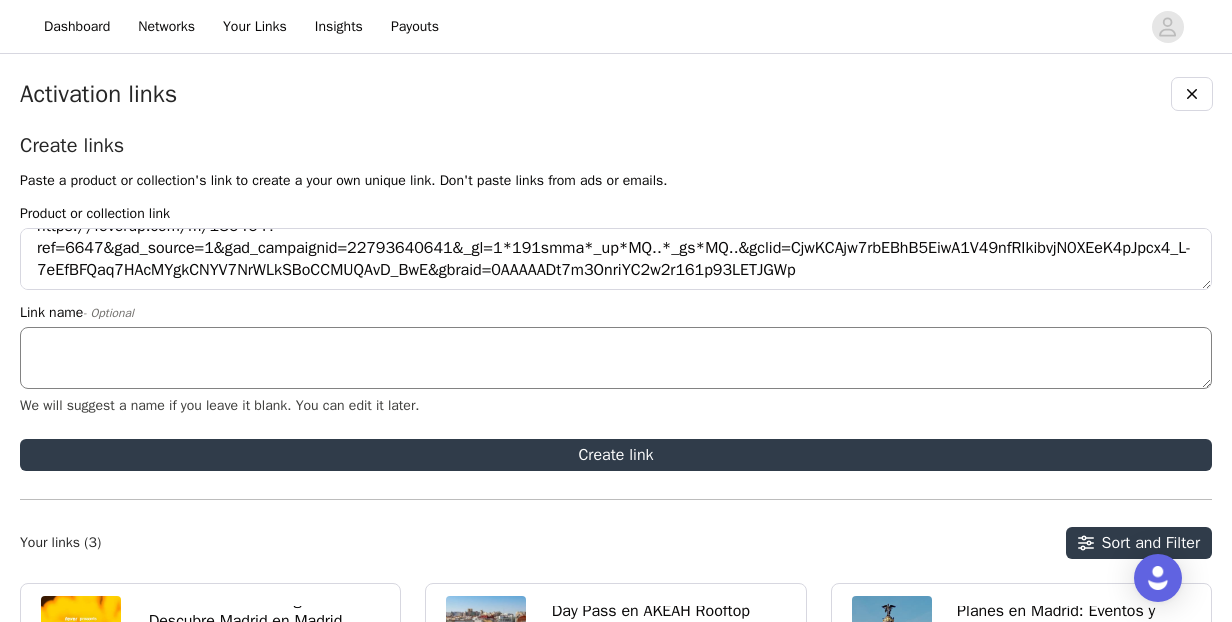 type on "https://feverup.com/m/136464?ref=6647&gad_source=1&gad_campaignid=22793640641&_gl=1*191smma*_up*MQ..*_gs*MQ..&gclid=CjwKCAjw7rbEBhB5EiwA1V49nfRIkibvjN0XEeK4pJpcx4_L-7eEfBFQaq7HAcMYgkCNYV7NrWLkSBoCCMUQAvD_BwE&gbraid=0AAAAADt7m3OnriYC2w2r161p93LETJGWp" 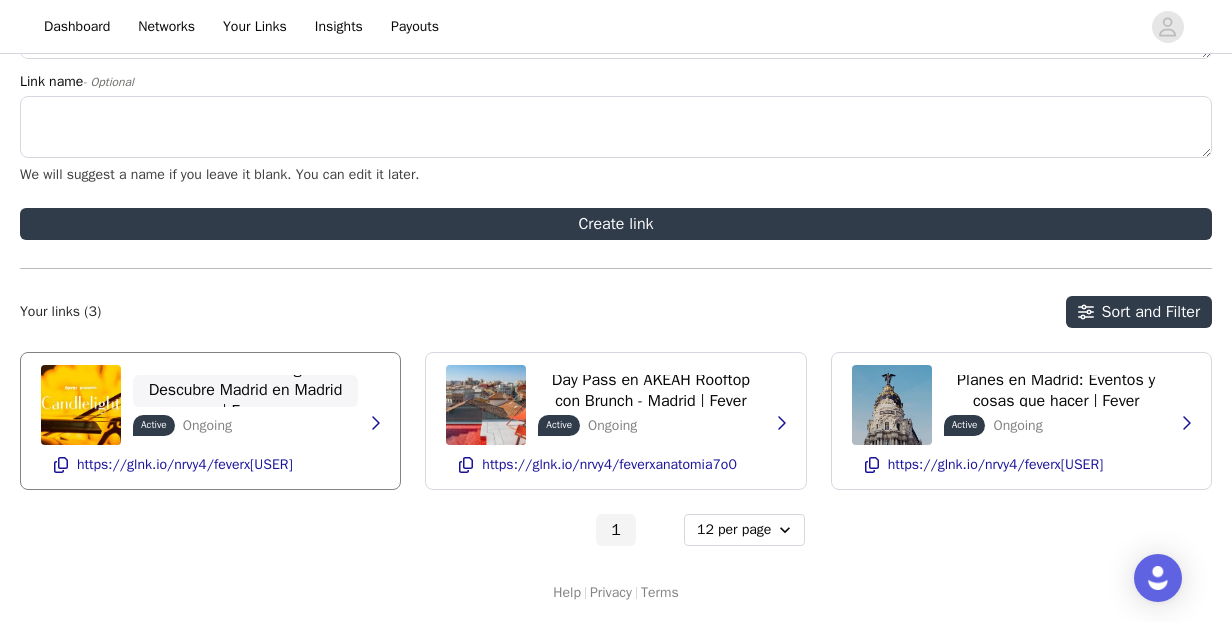 scroll, scrollTop: 0, scrollLeft: 0, axis: both 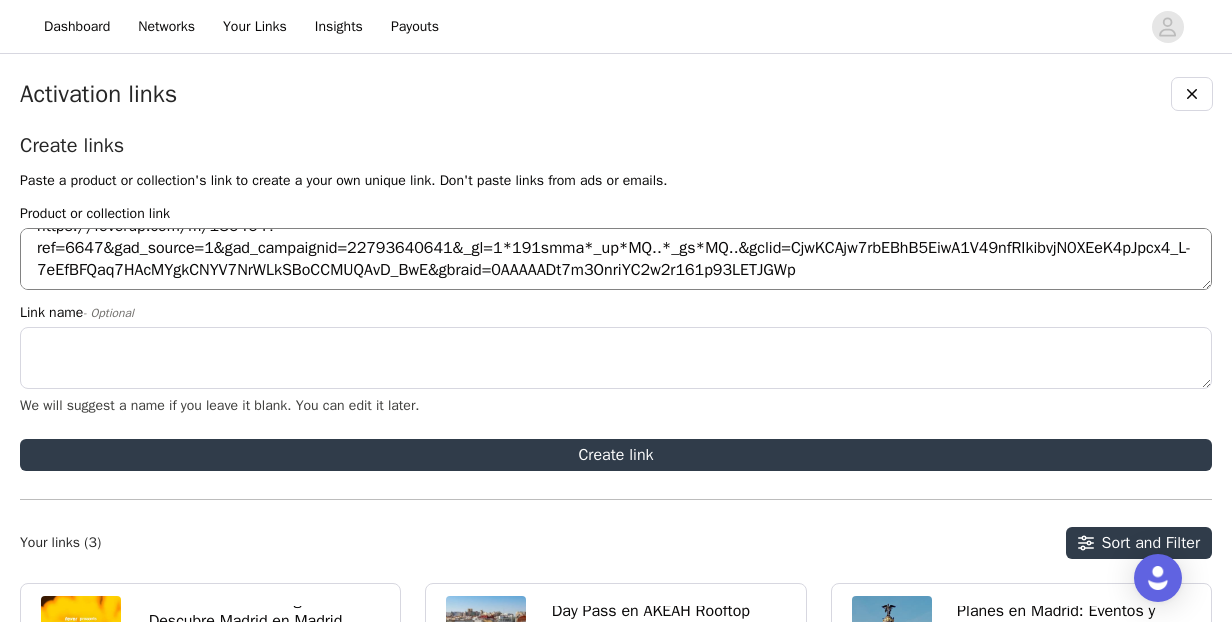 type 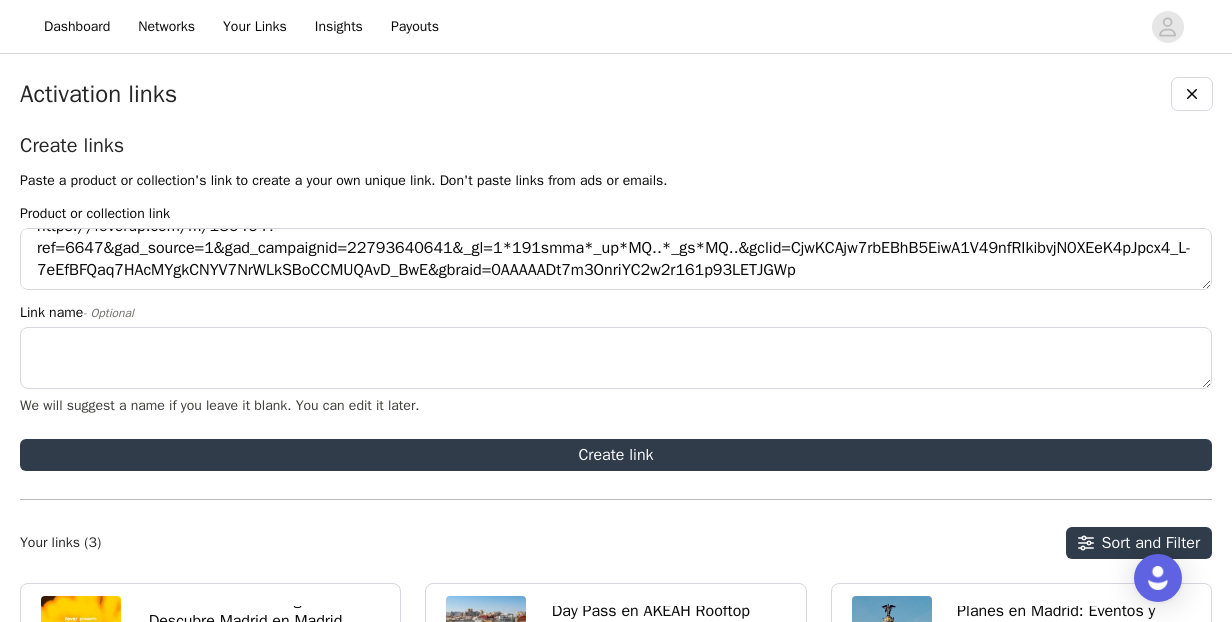 drag, startPoint x: 830, startPoint y: 264, endPoint x: 0, endPoint y: 232, distance: 830.61664 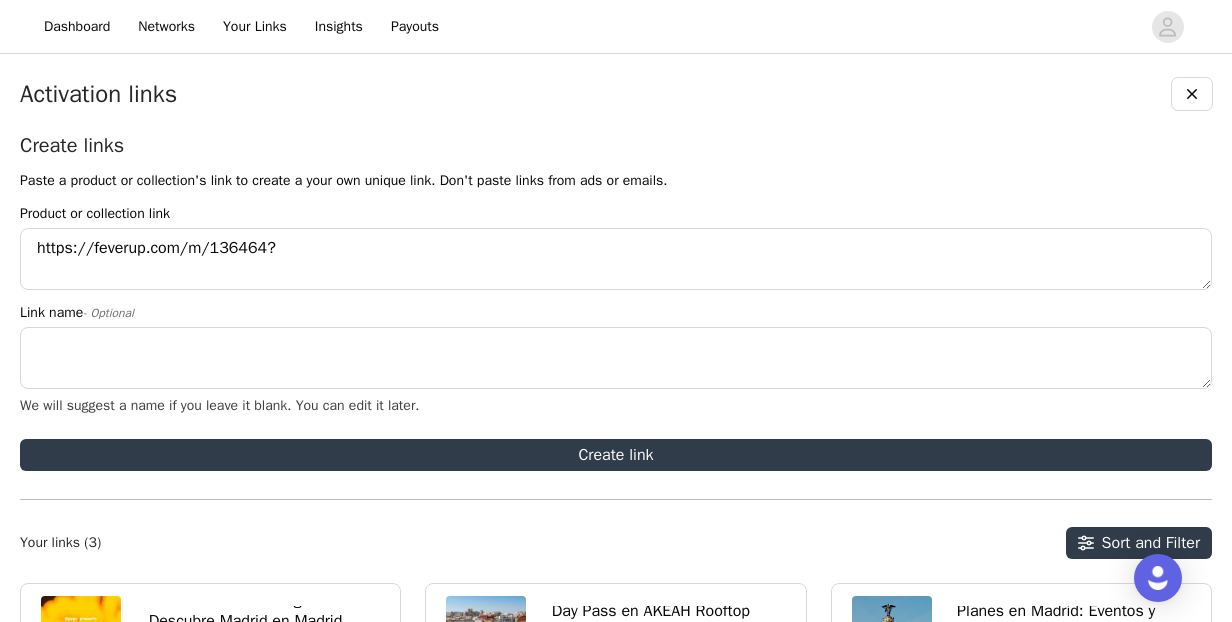 scroll, scrollTop: 0, scrollLeft: 0, axis: both 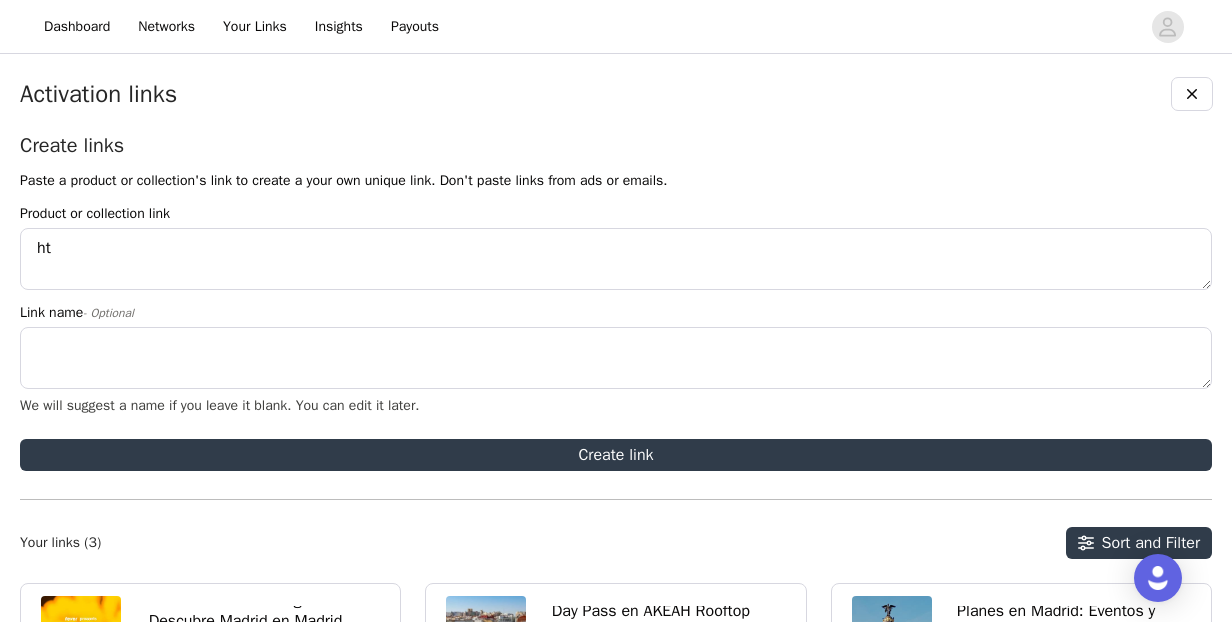 type on "h" 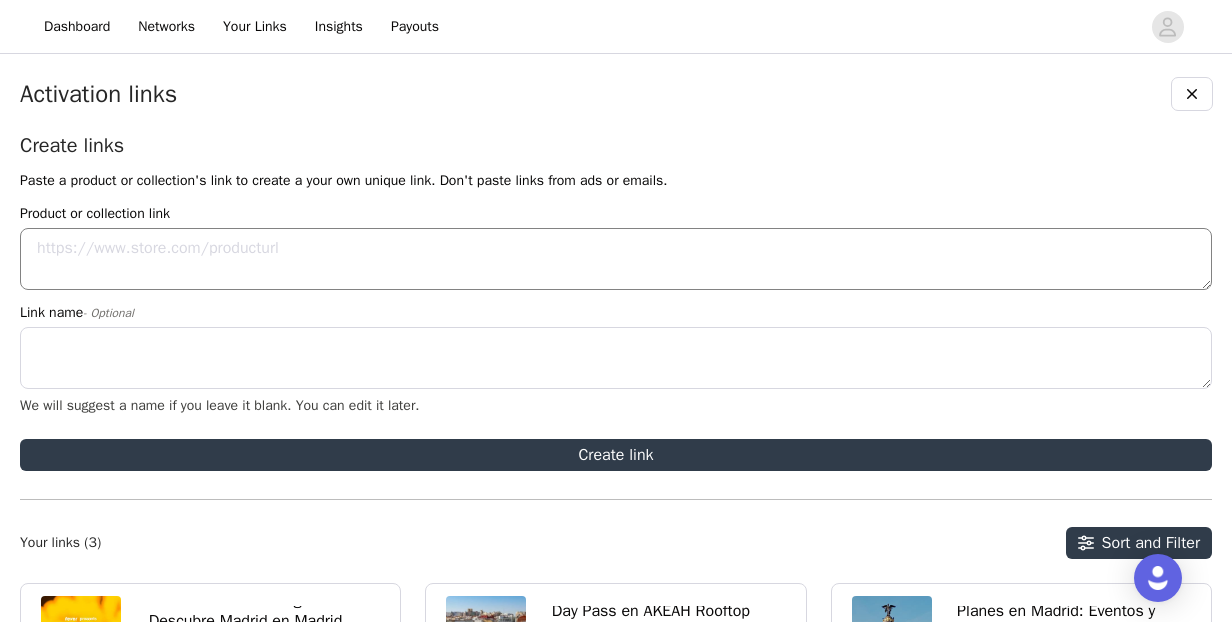 click on "Product or collection link" at bounding box center (616, 259) 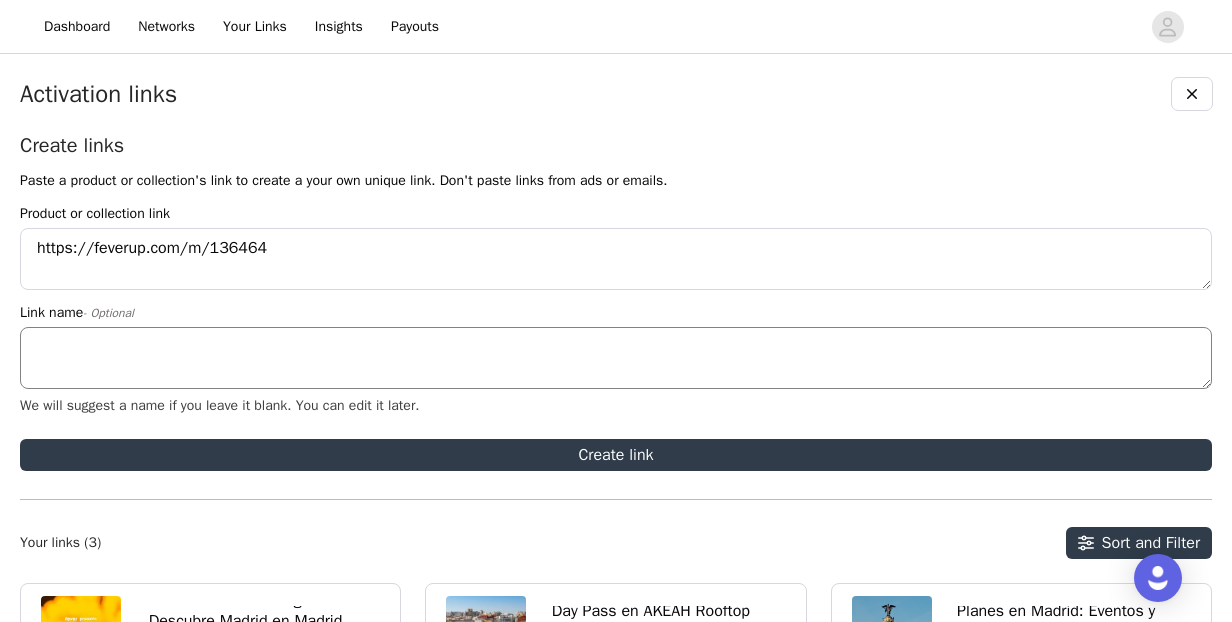 type on "https://feverup.com/m/136464" 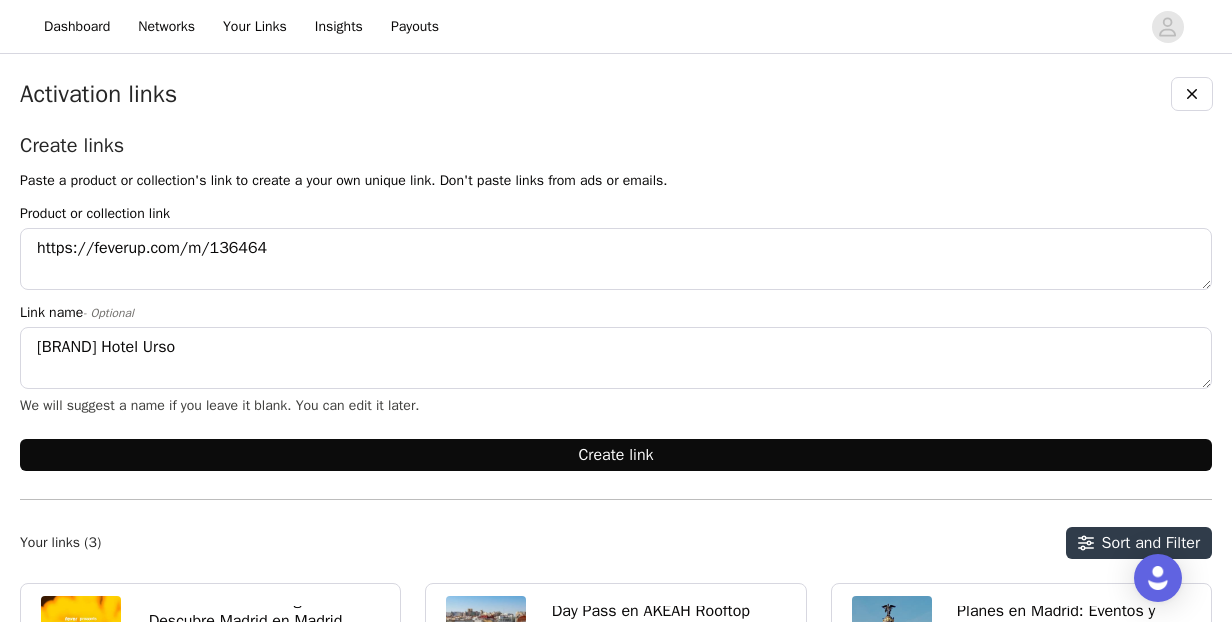 type on "[BRAND] Hotel Urso" 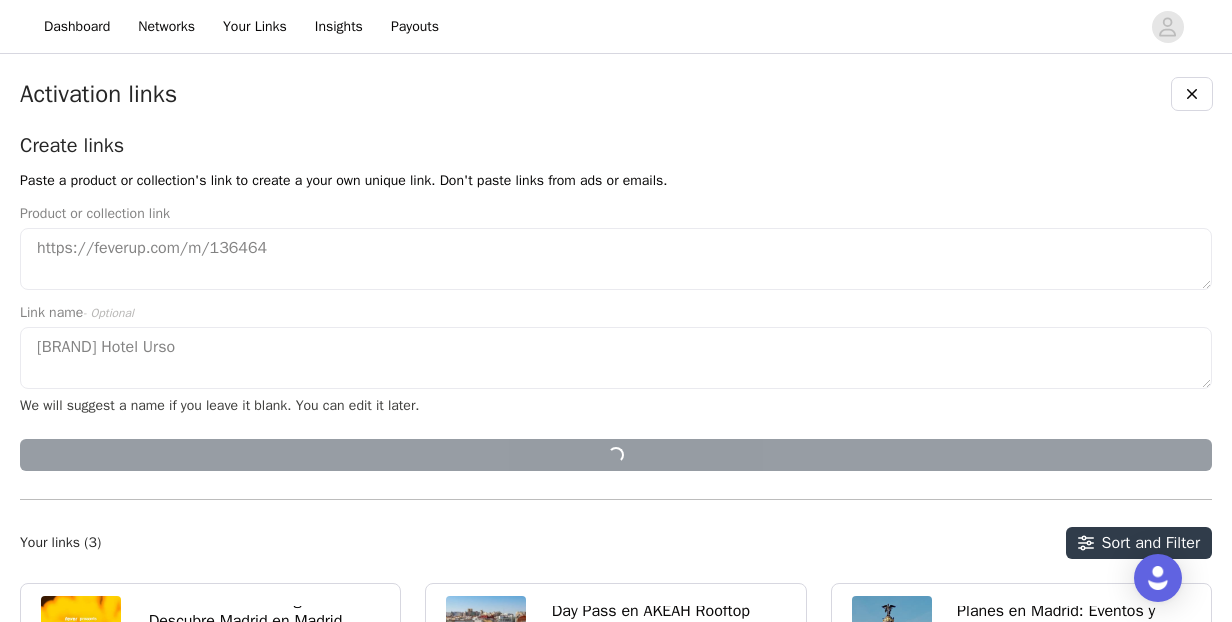 type 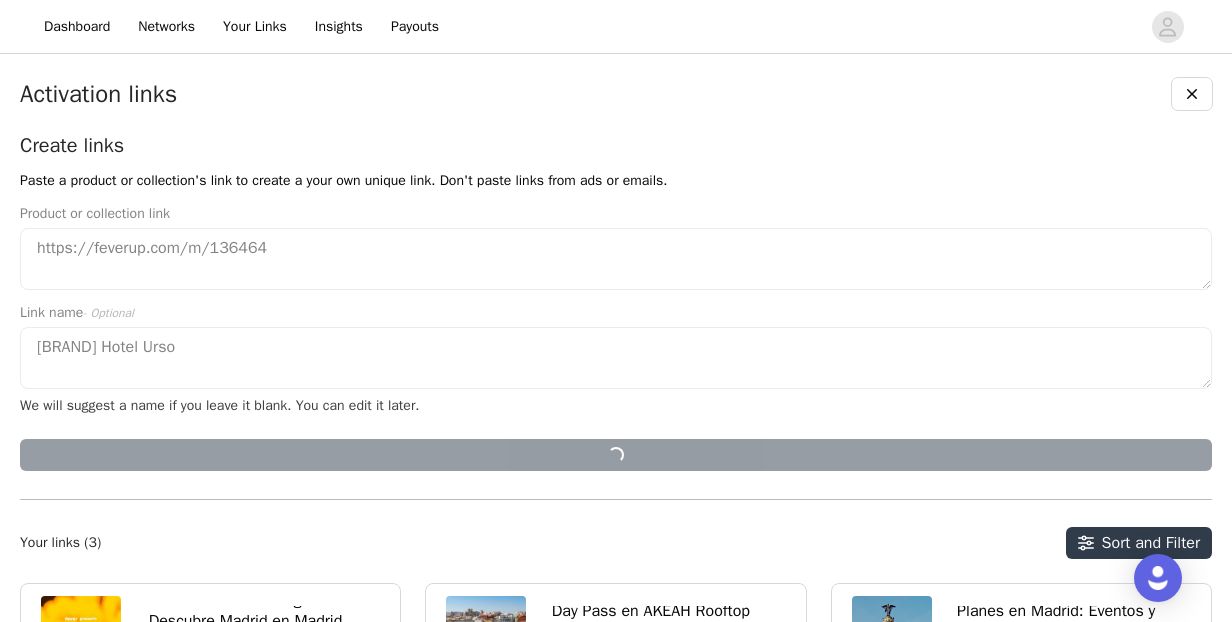 type 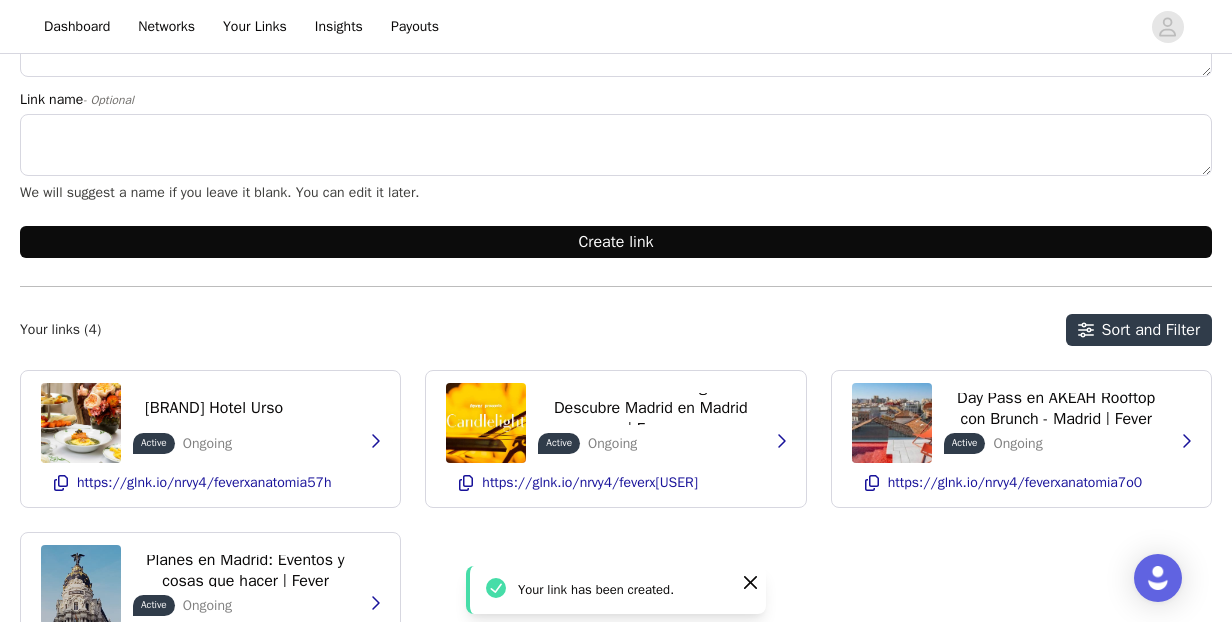 scroll, scrollTop: 290, scrollLeft: 0, axis: vertical 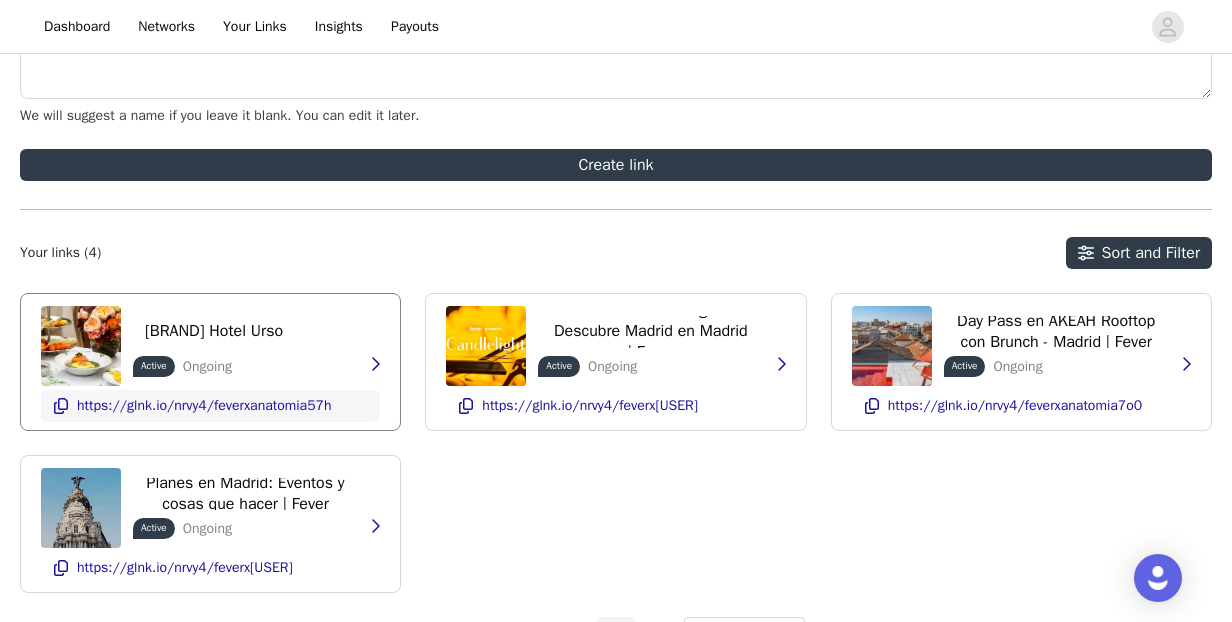 click 